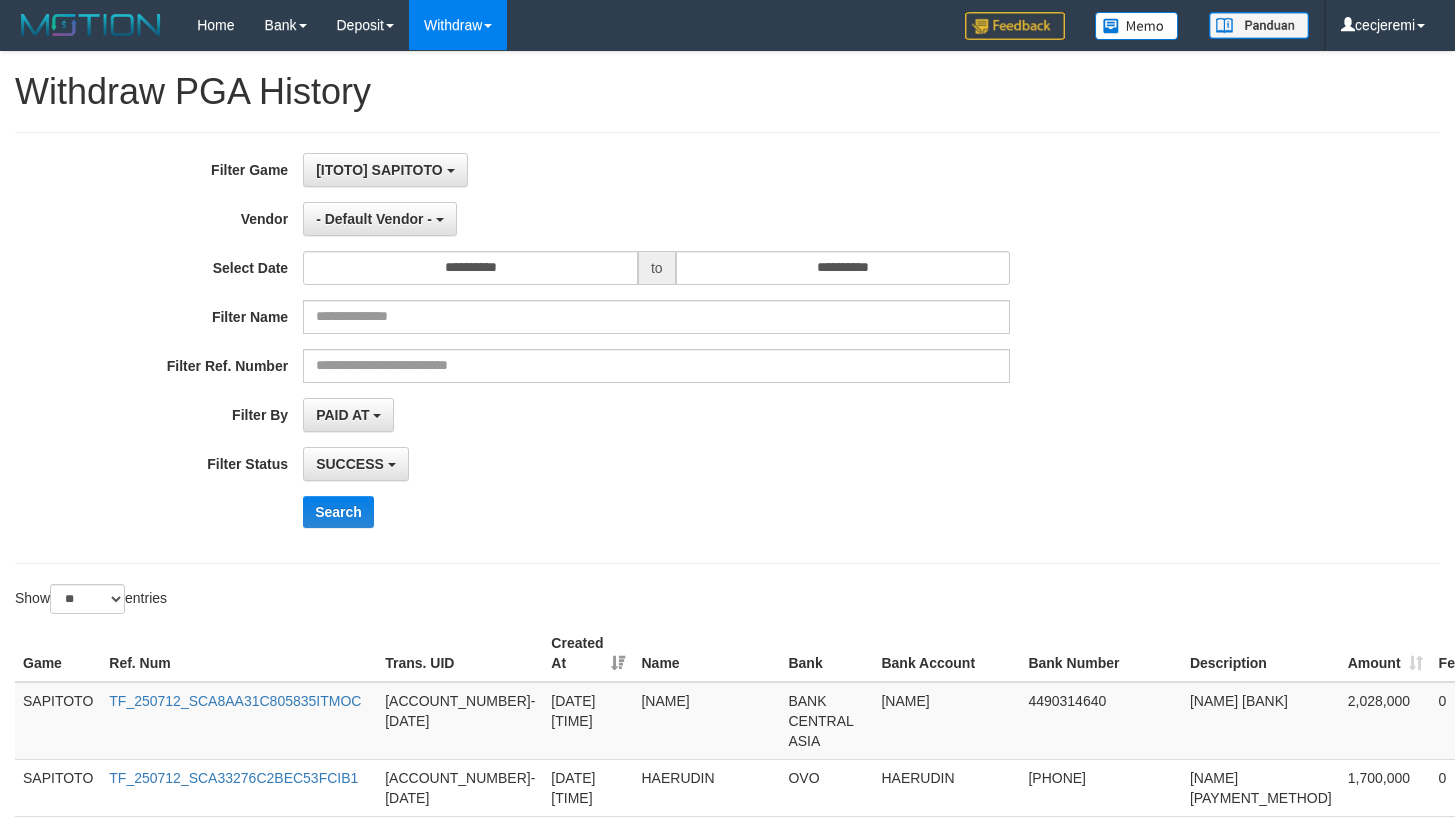 select on "**" 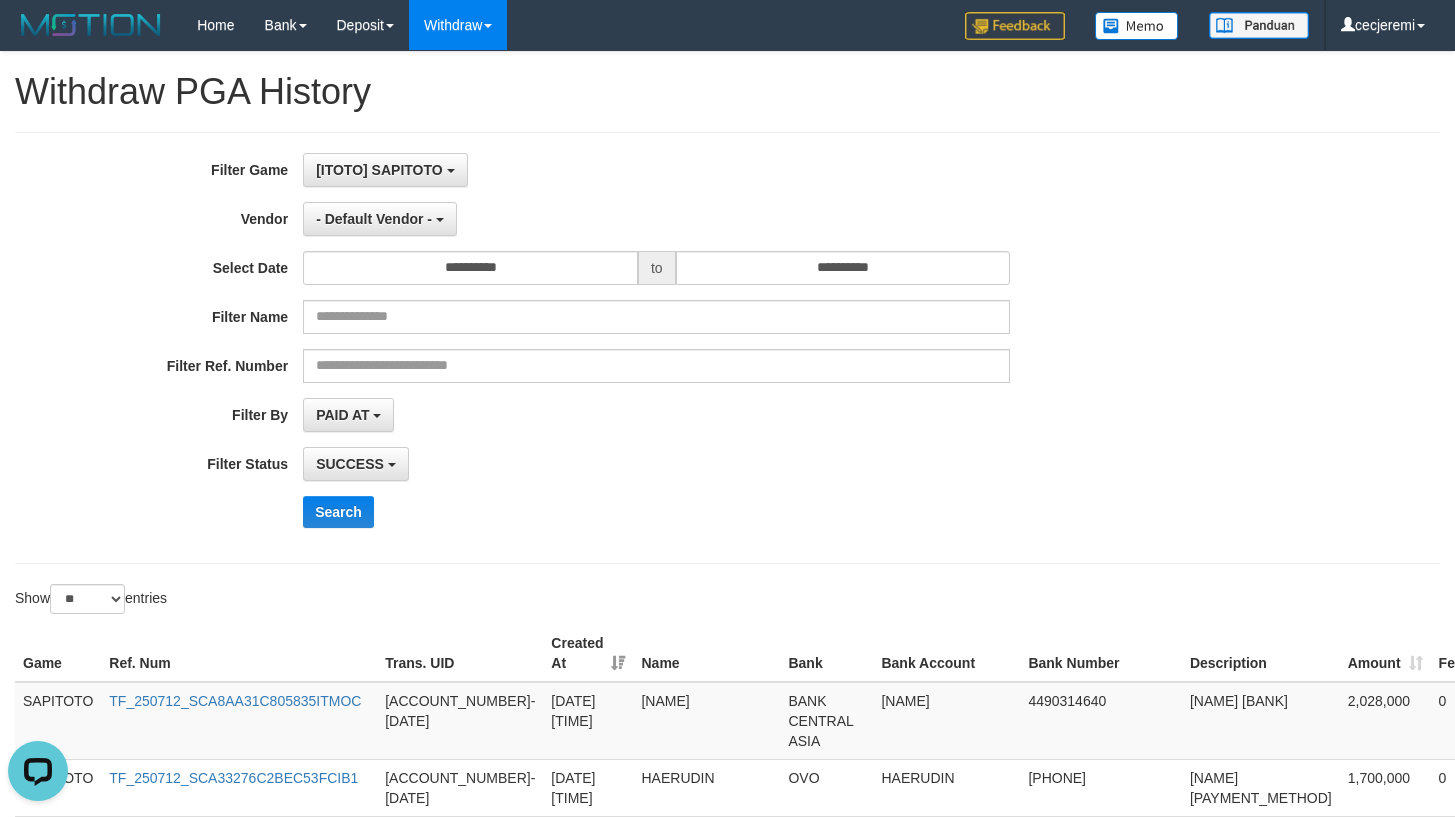 scroll, scrollTop: 0, scrollLeft: 0, axis: both 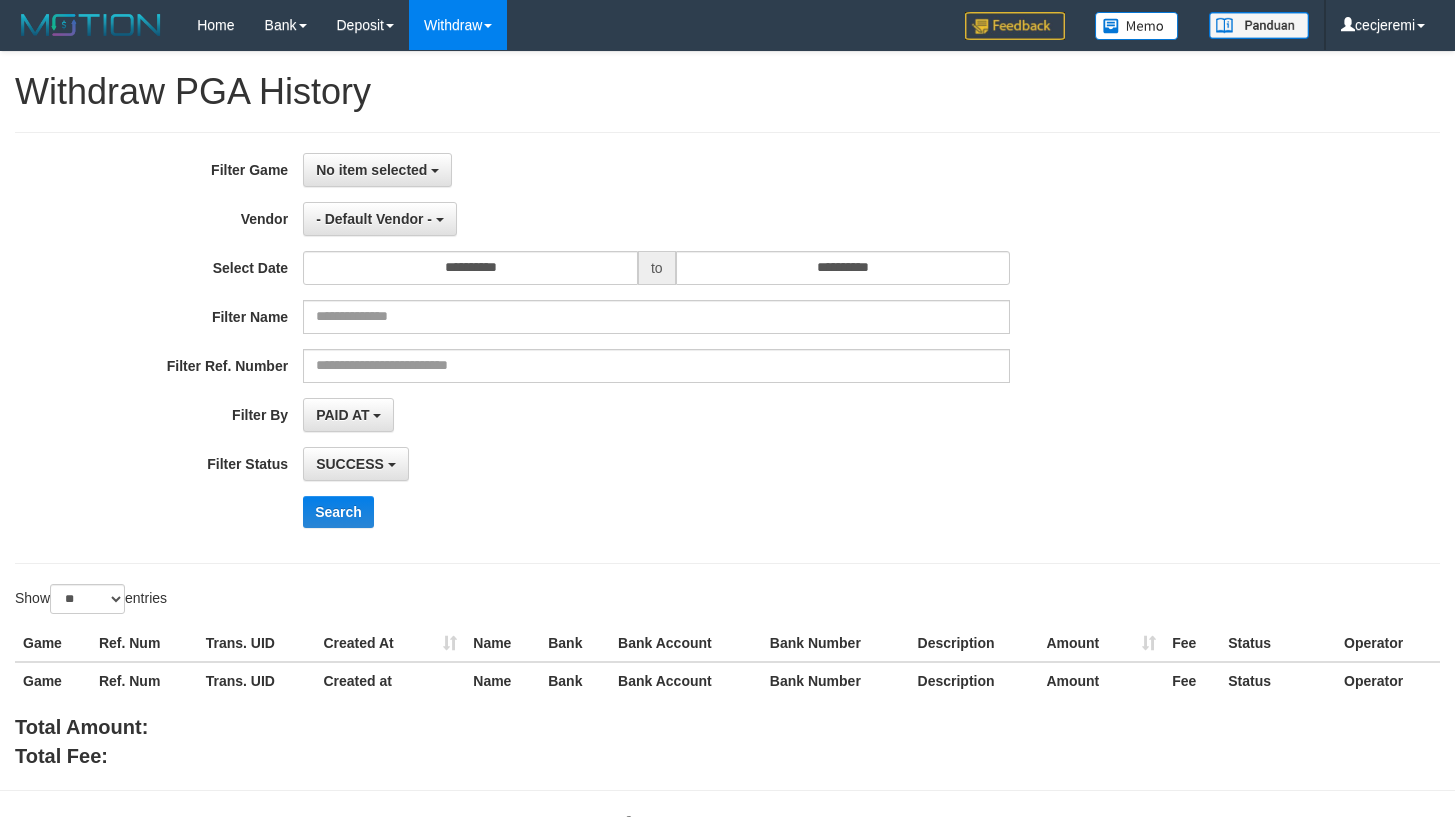 select 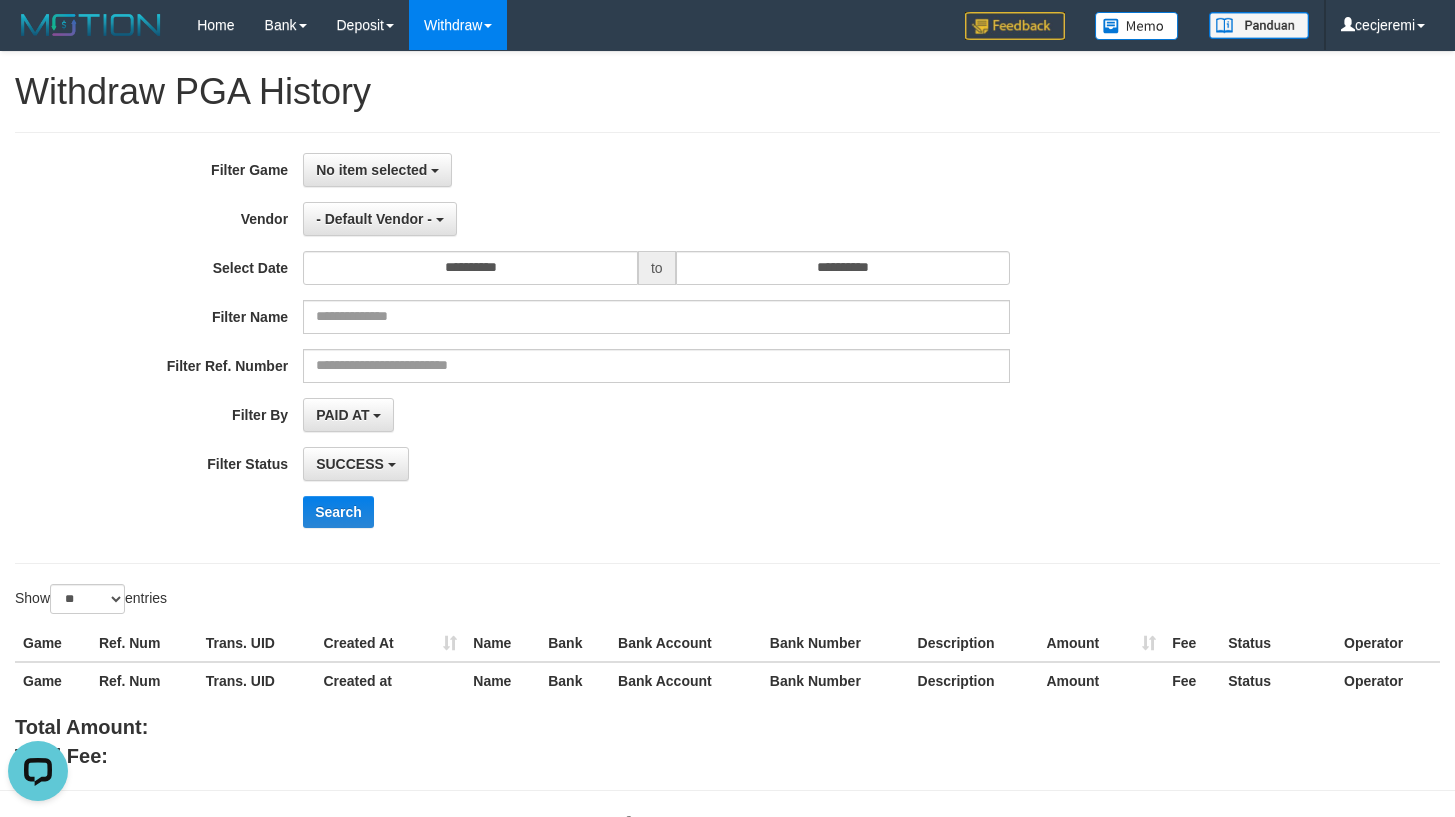 scroll, scrollTop: 0, scrollLeft: 0, axis: both 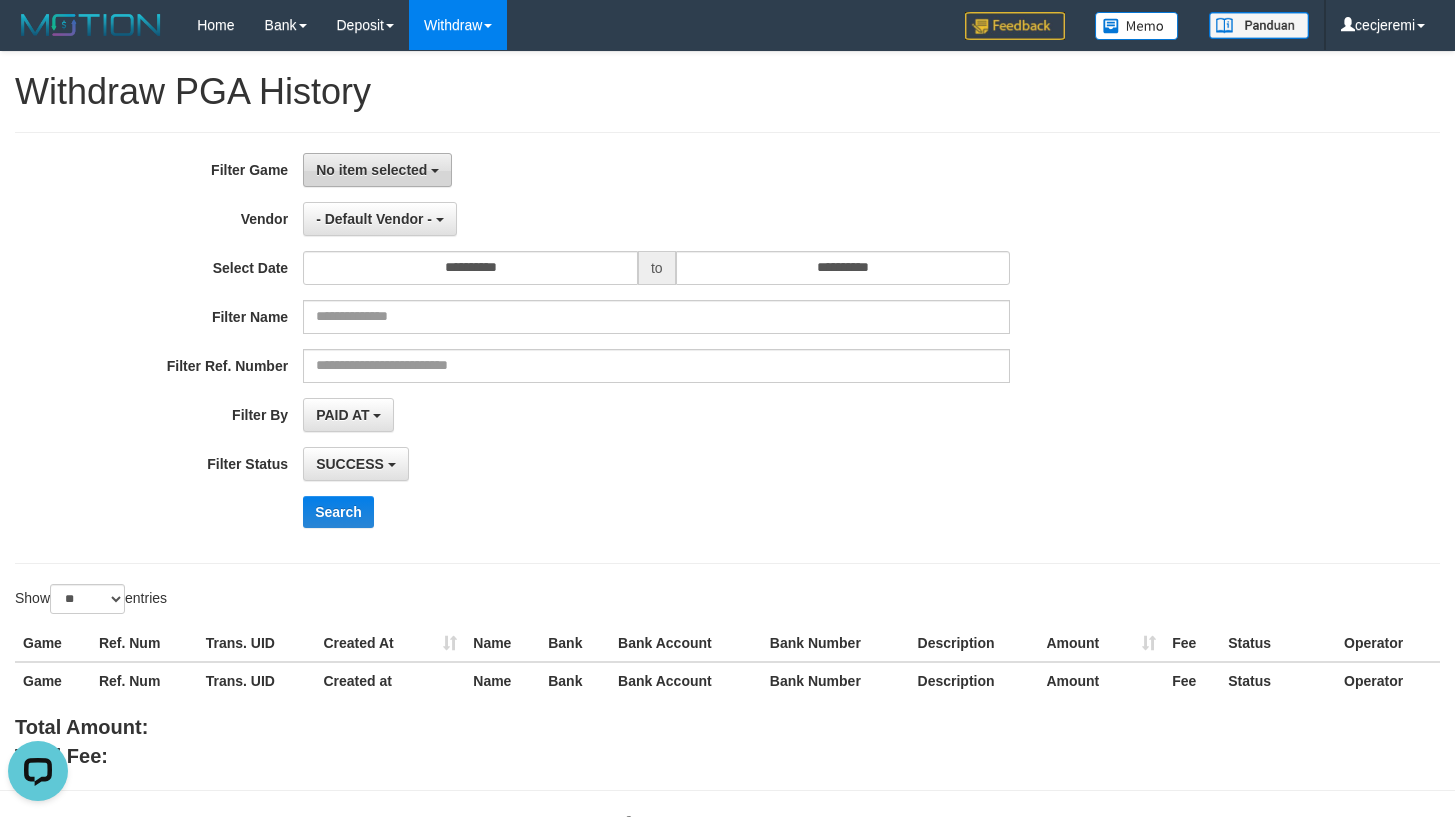 click on "No item selected" at bounding box center (371, 170) 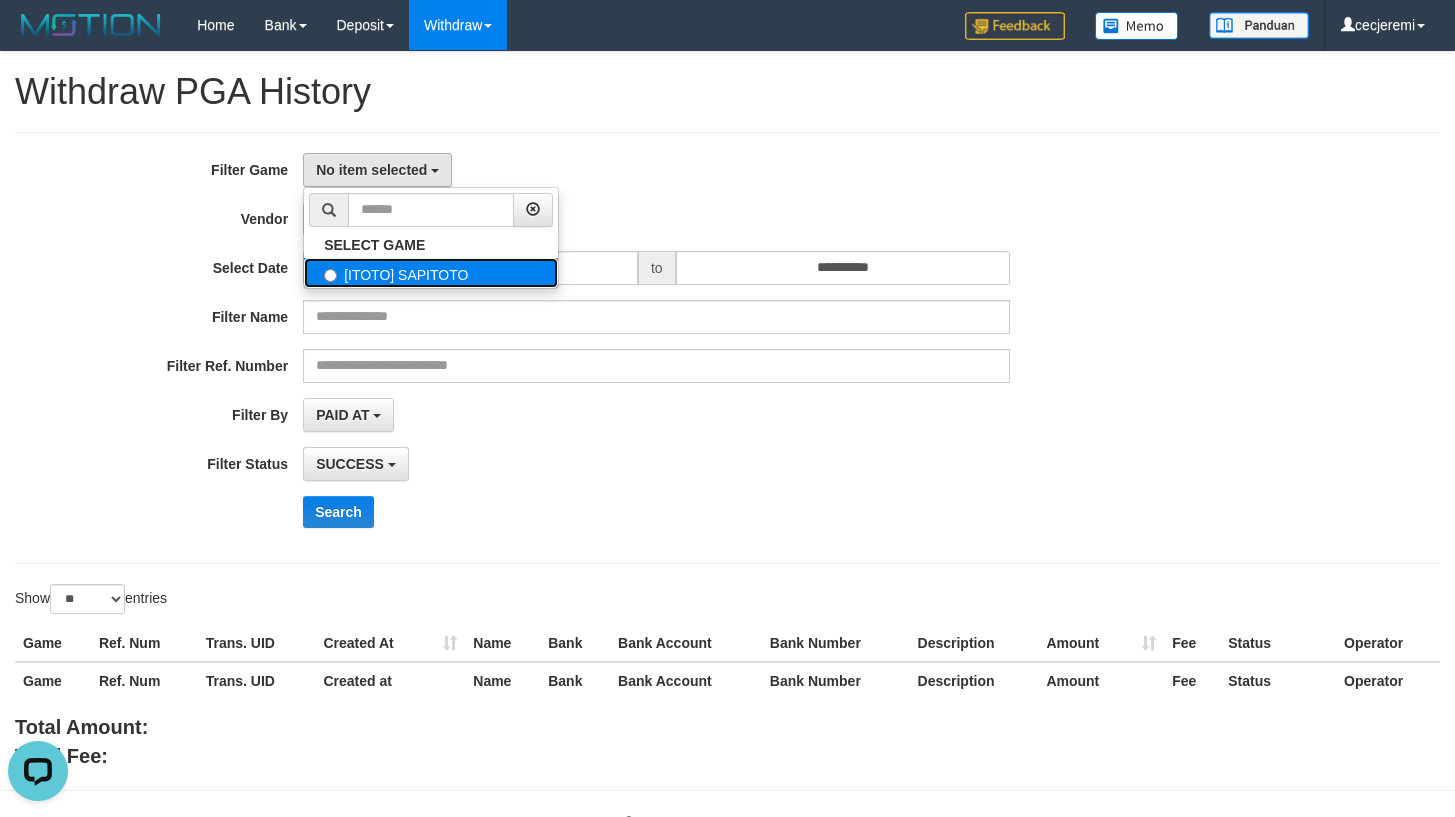 click on "[ITOTO] SAPITOTO" at bounding box center [431, 273] 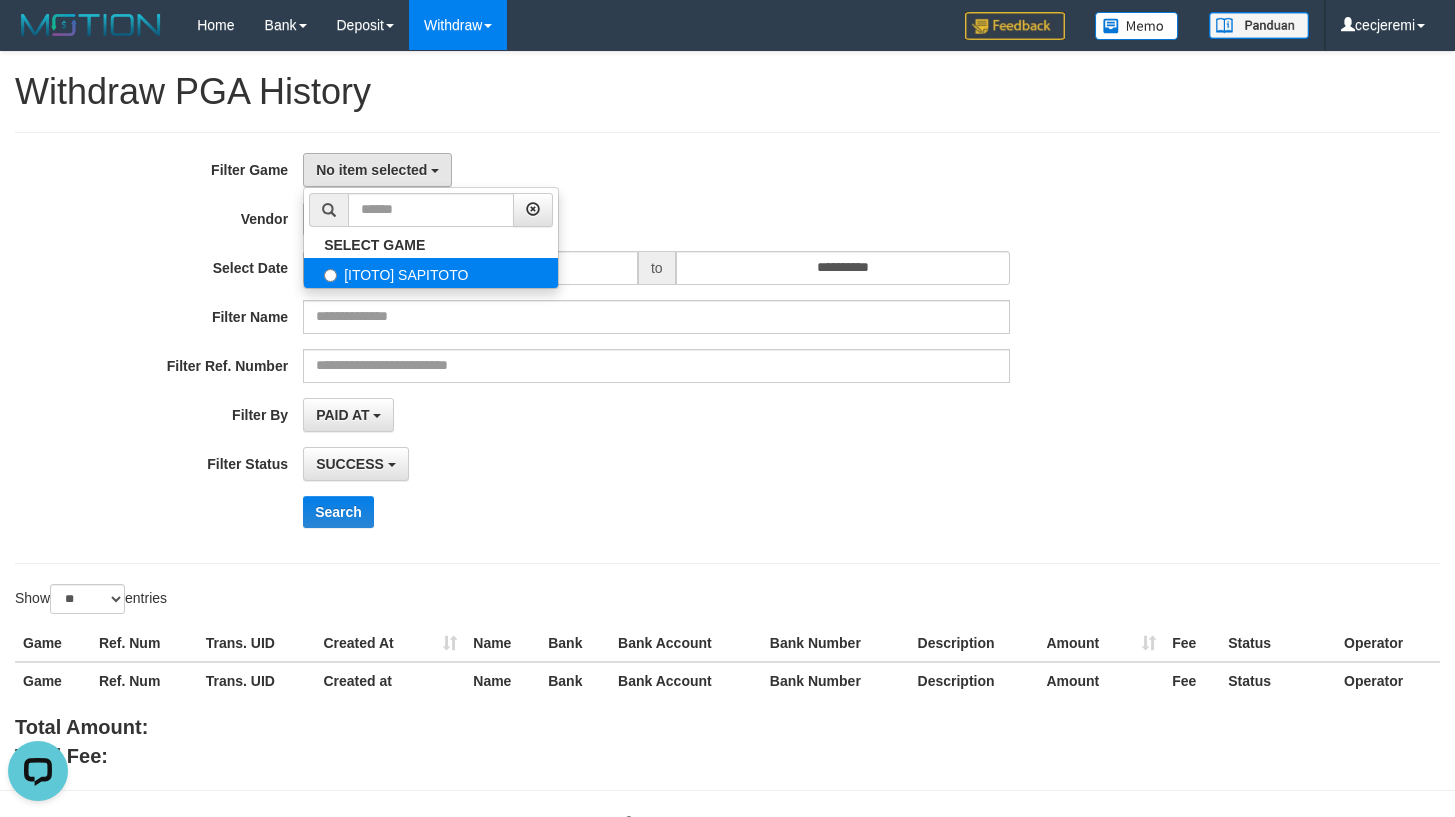 select on "****" 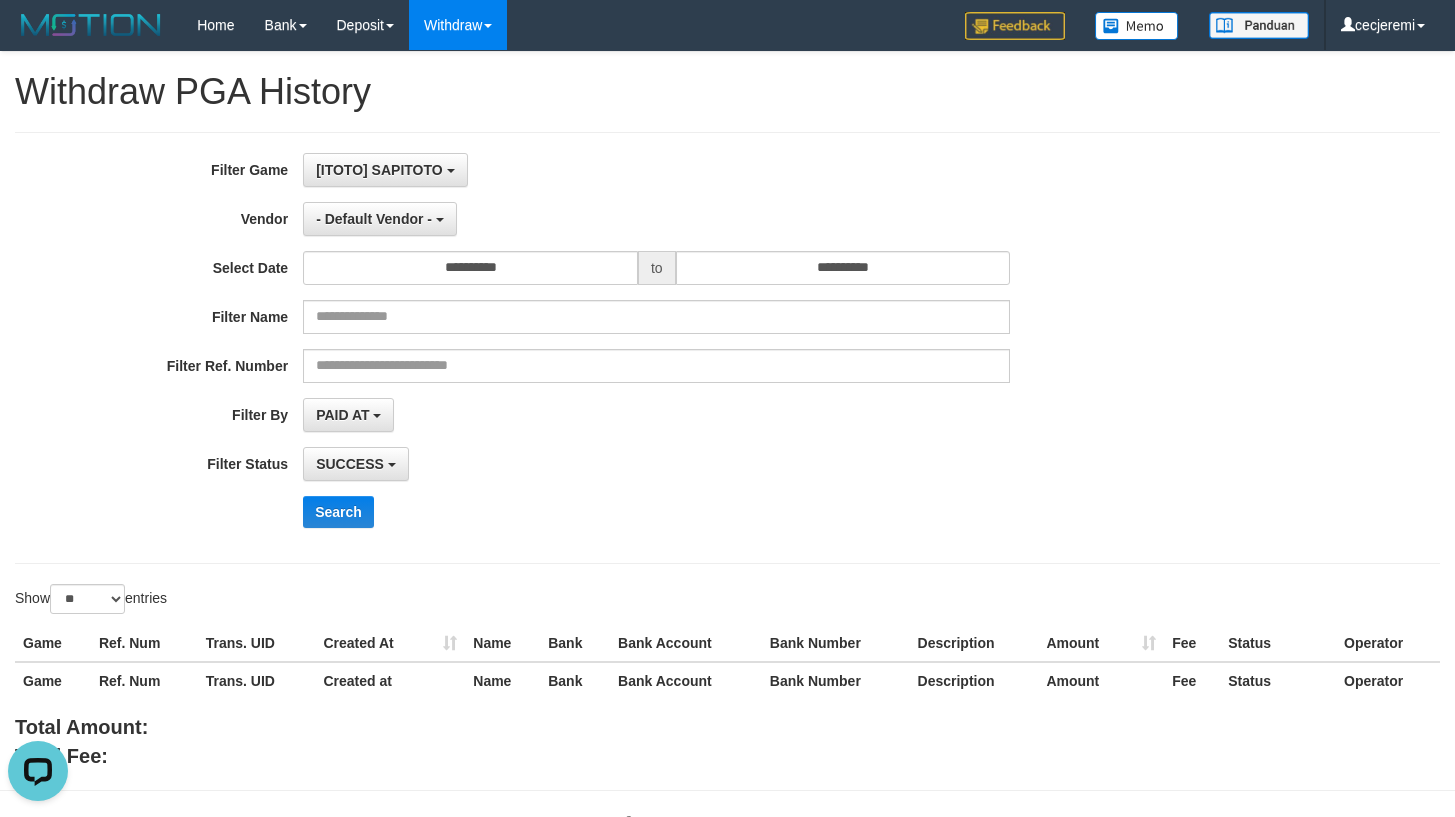 scroll, scrollTop: 18, scrollLeft: 0, axis: vertical 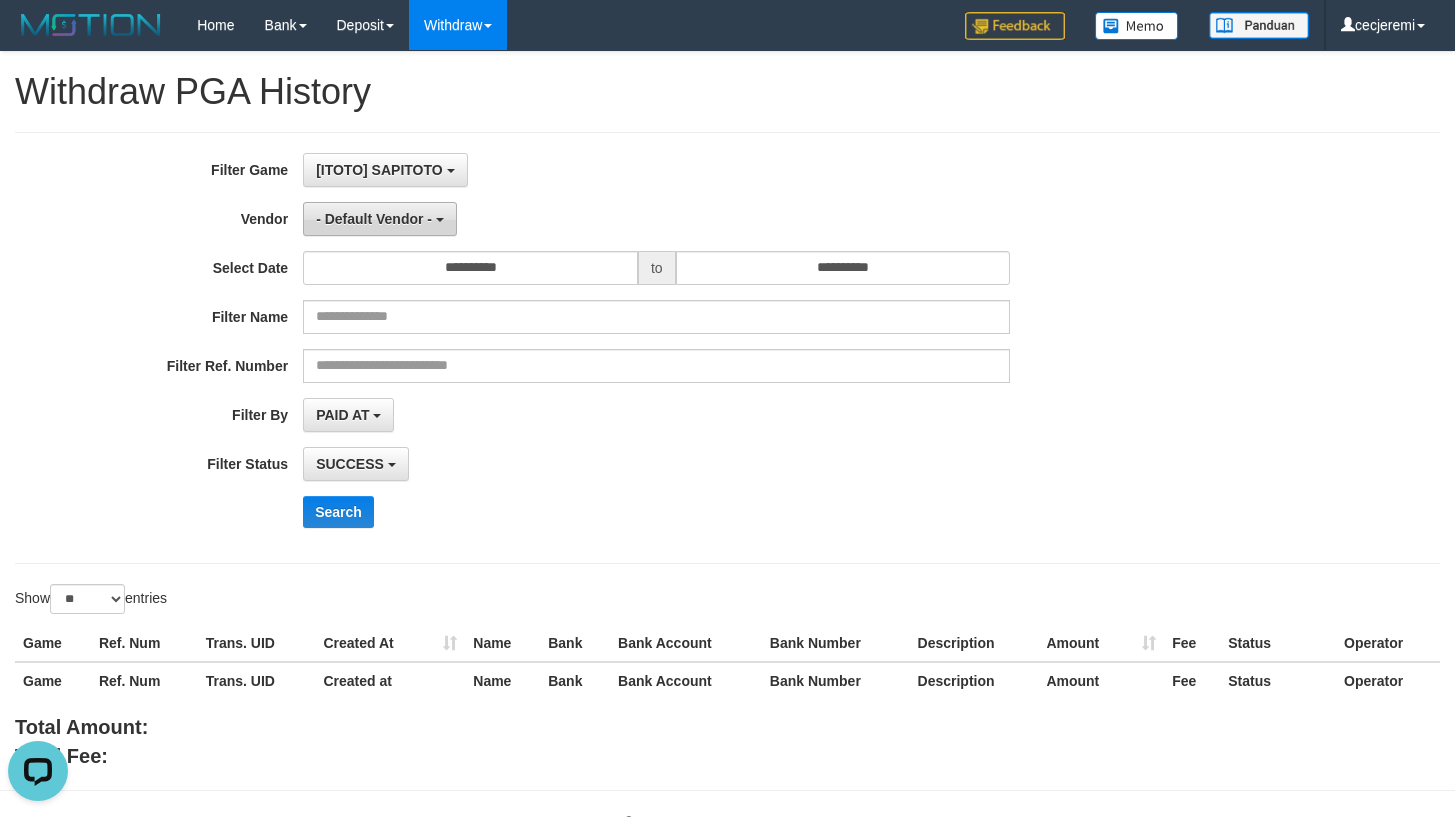 click on "- Default Vendor -" at bounding box center (374, 219) 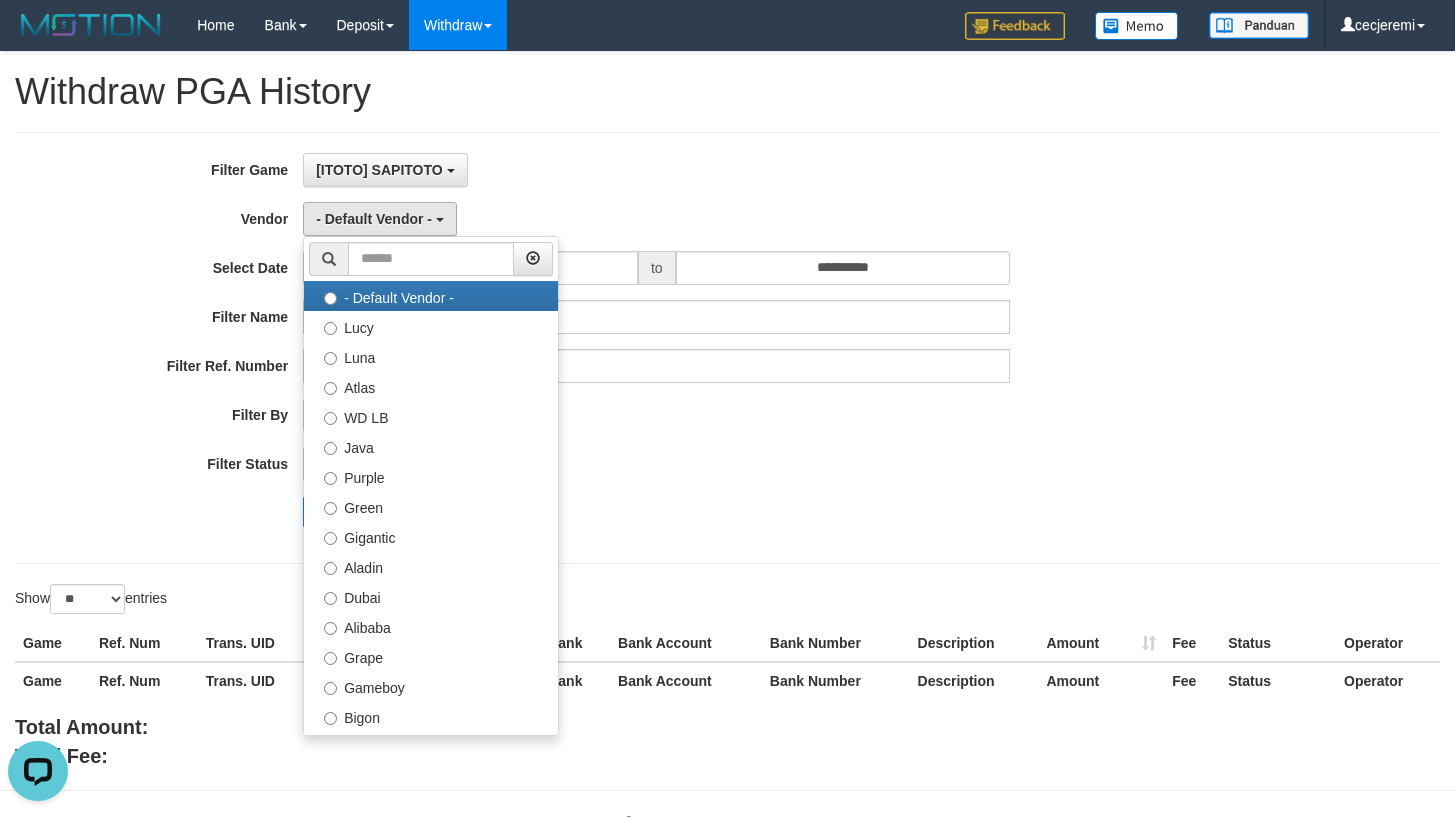drag, startPoint x: 786, startPoint y: 426, endPoint x: 379, endPoint y: 495, distance: 412.80746 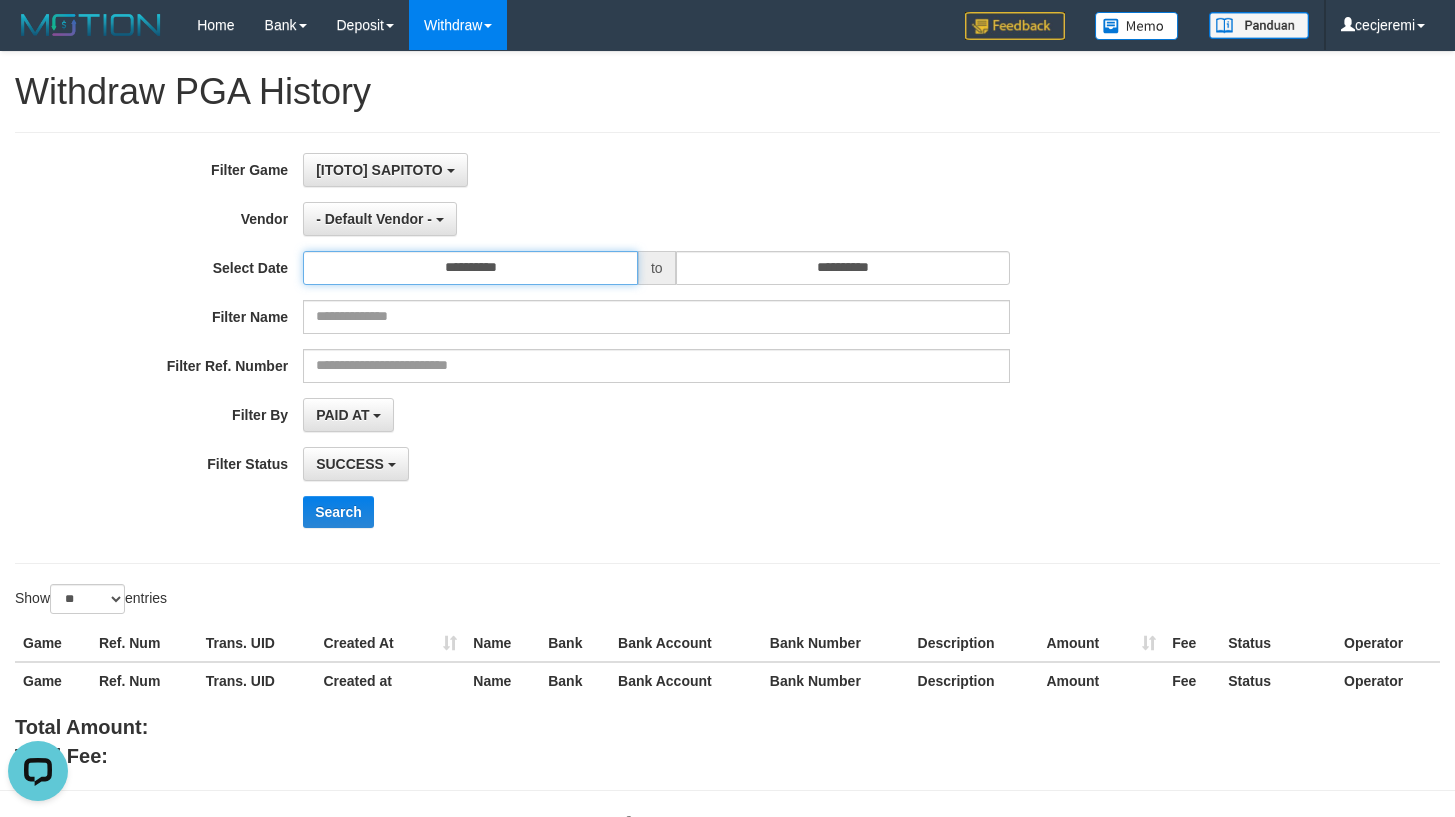 click on "**********" at bounding box center [470, 268] 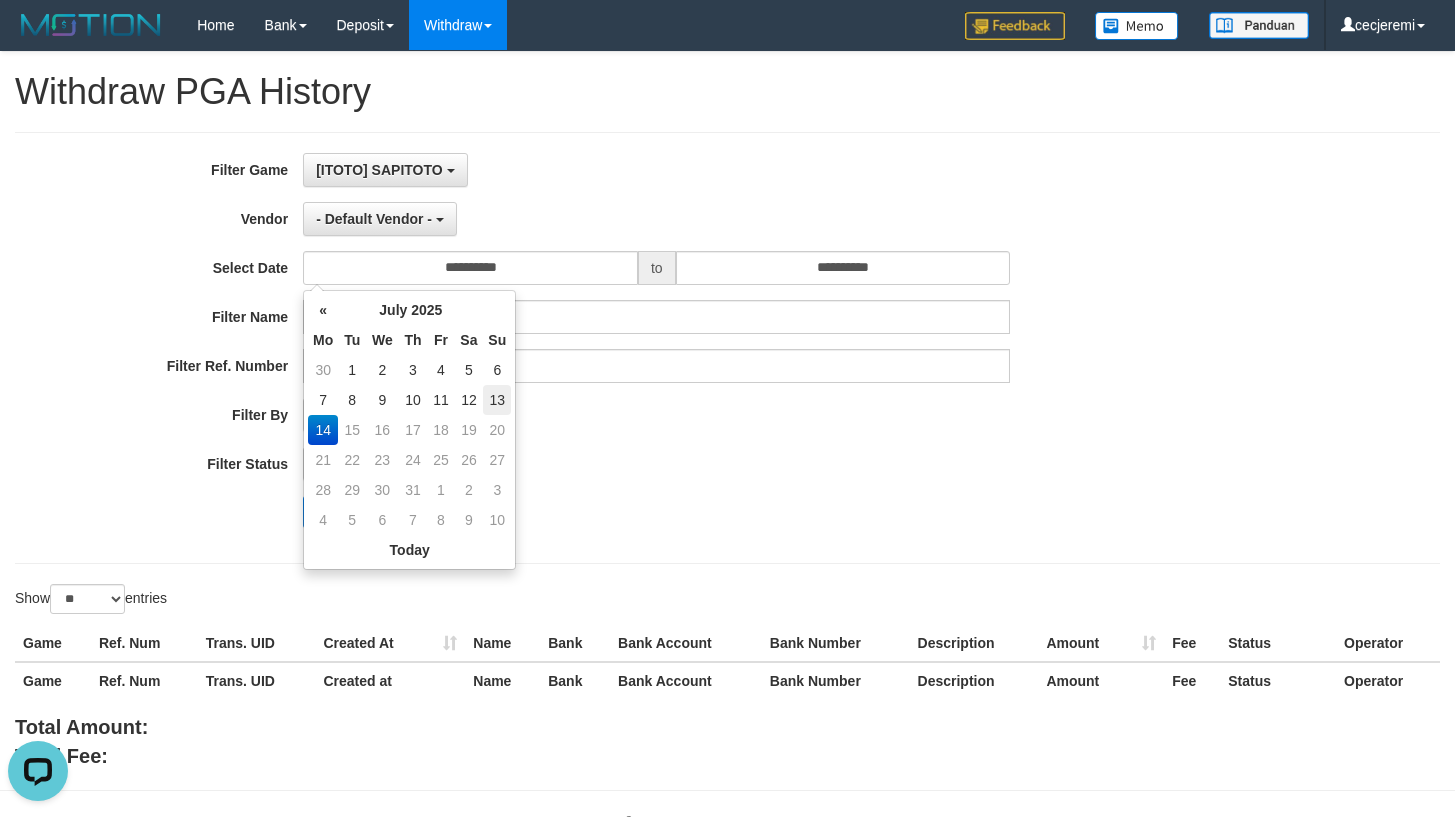 click on "13" at bounding box center (497, 400) 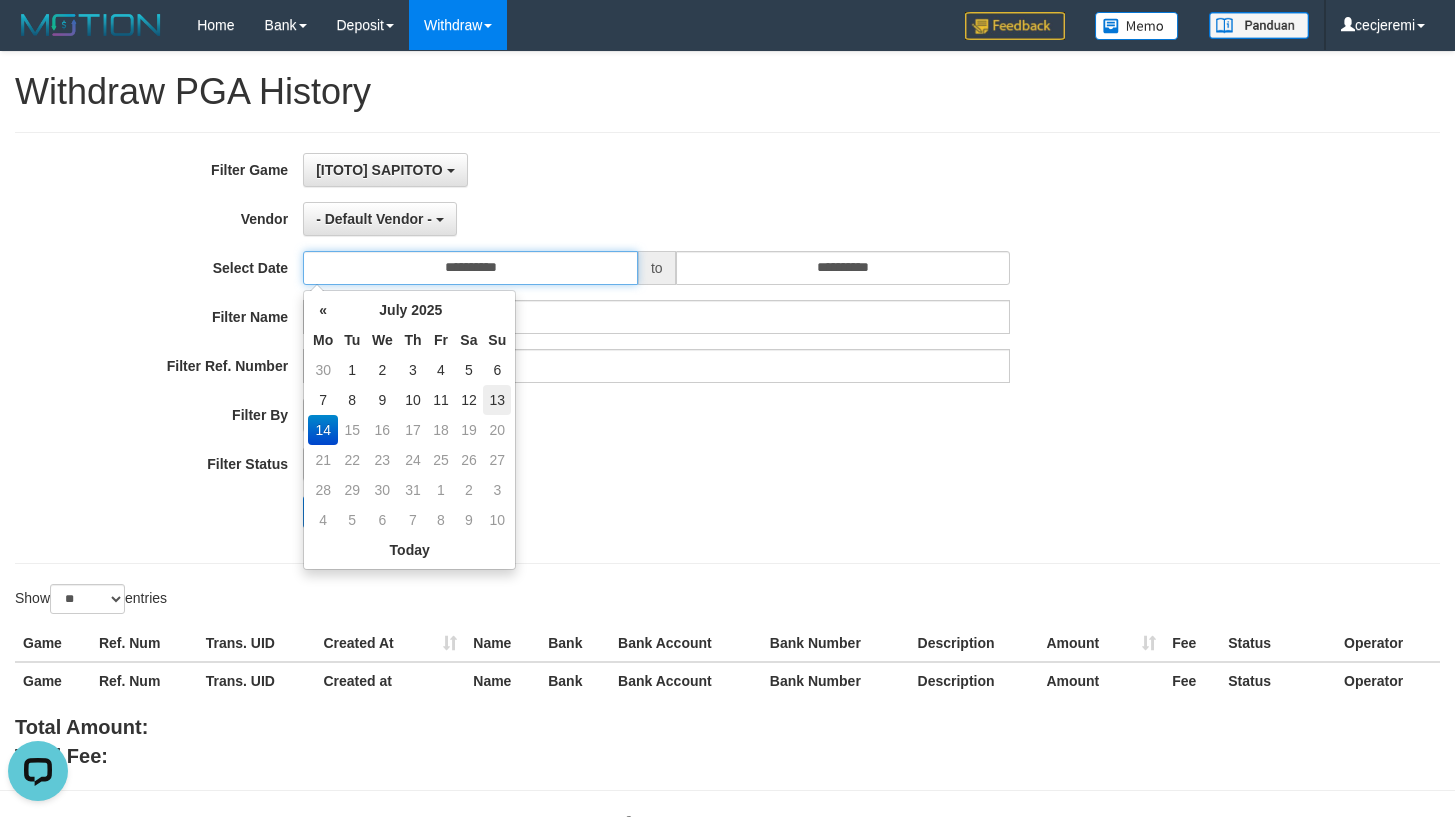 type on "**********" 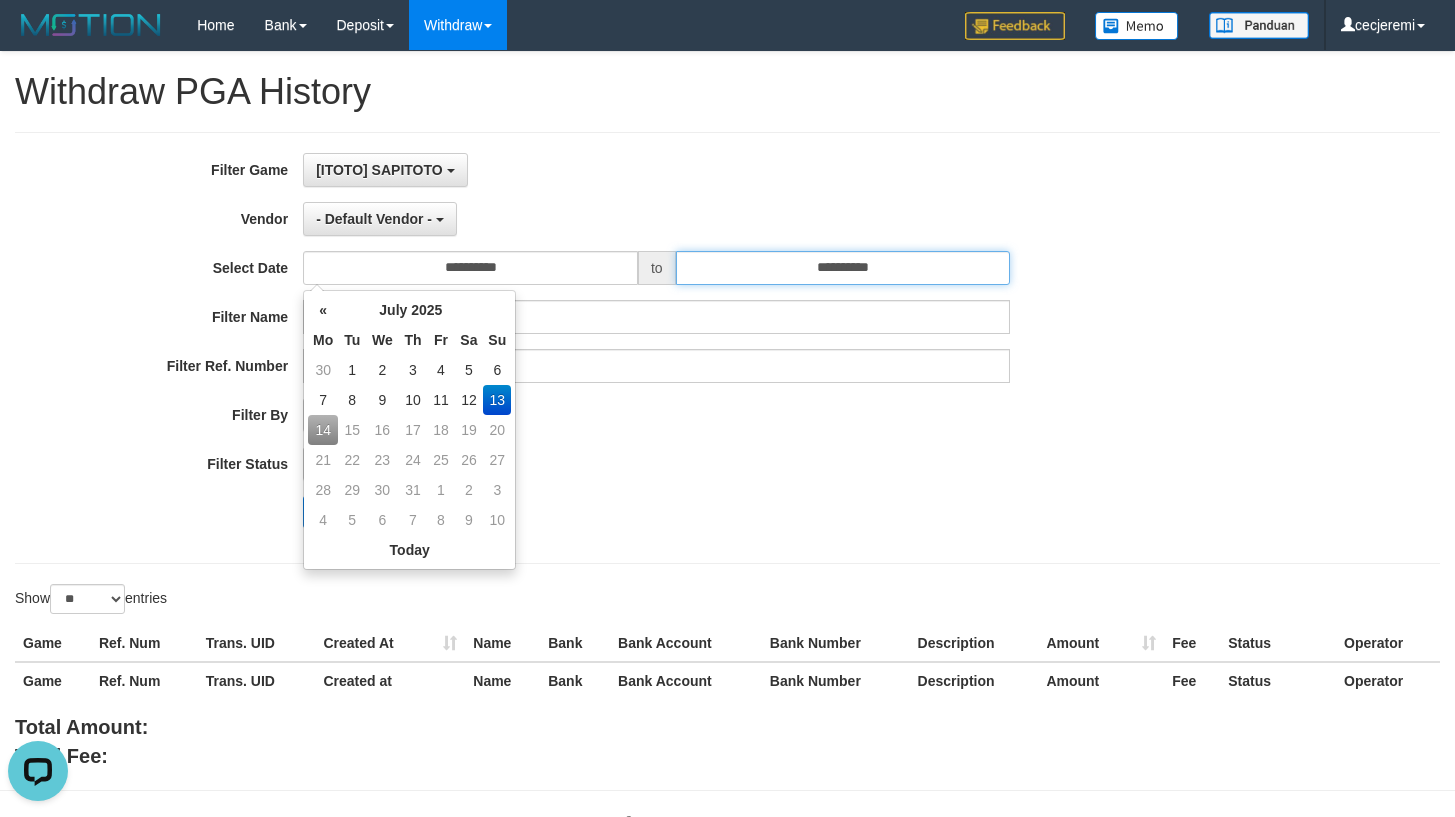 click on "**********" at bounding box center (843, 268) 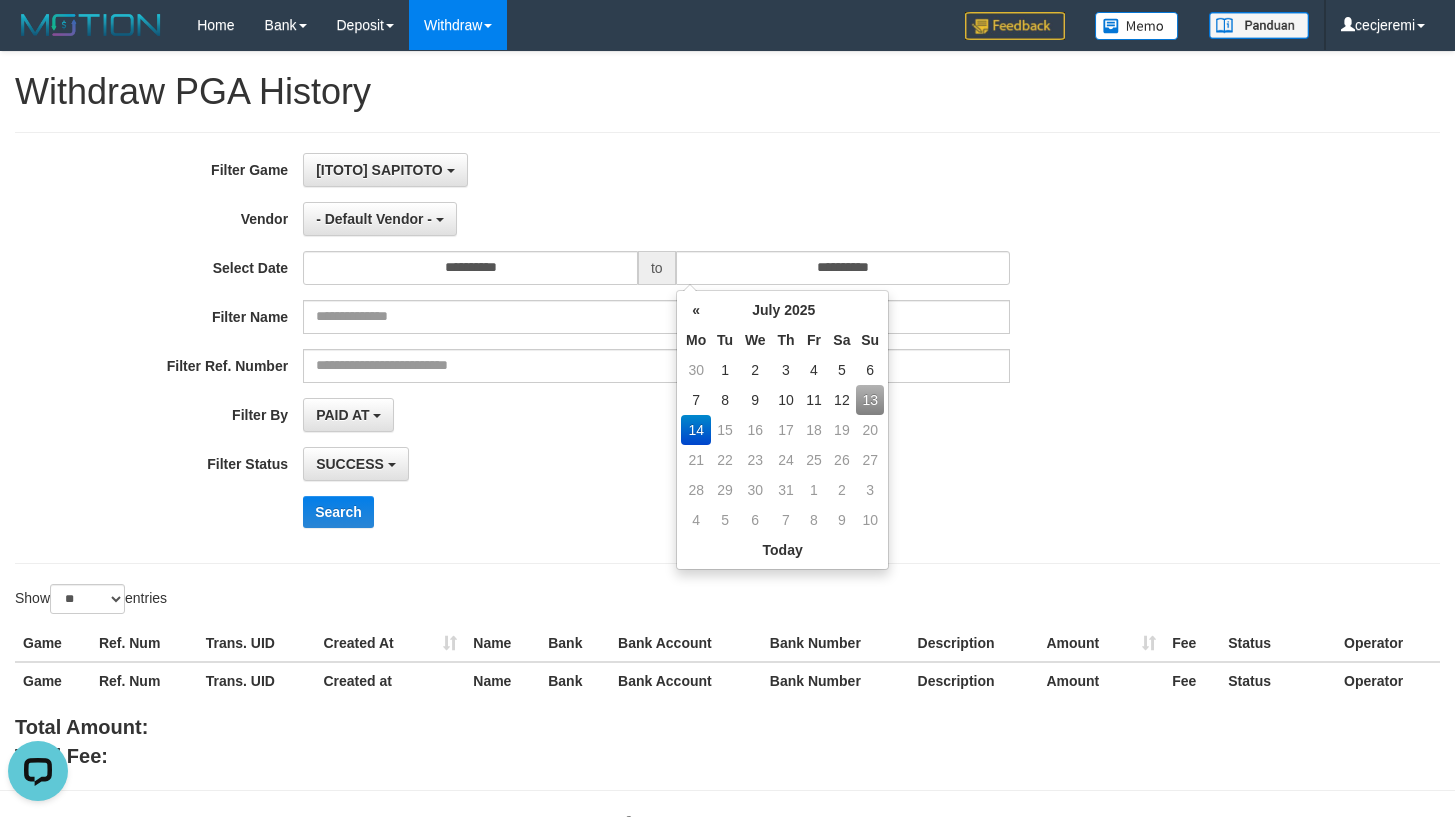 click on "13" at bounding box center (870, 400) 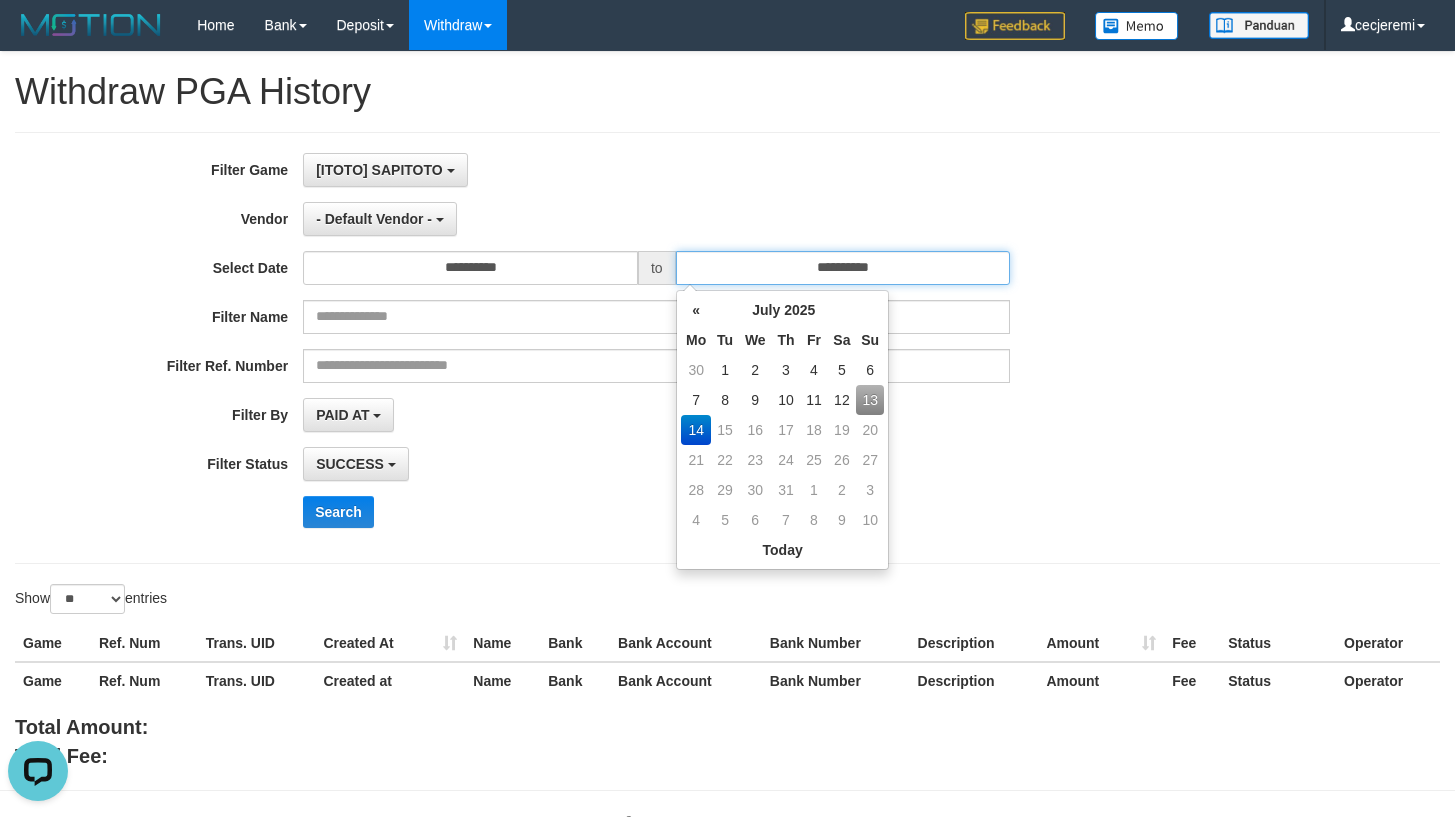 type on "**********" 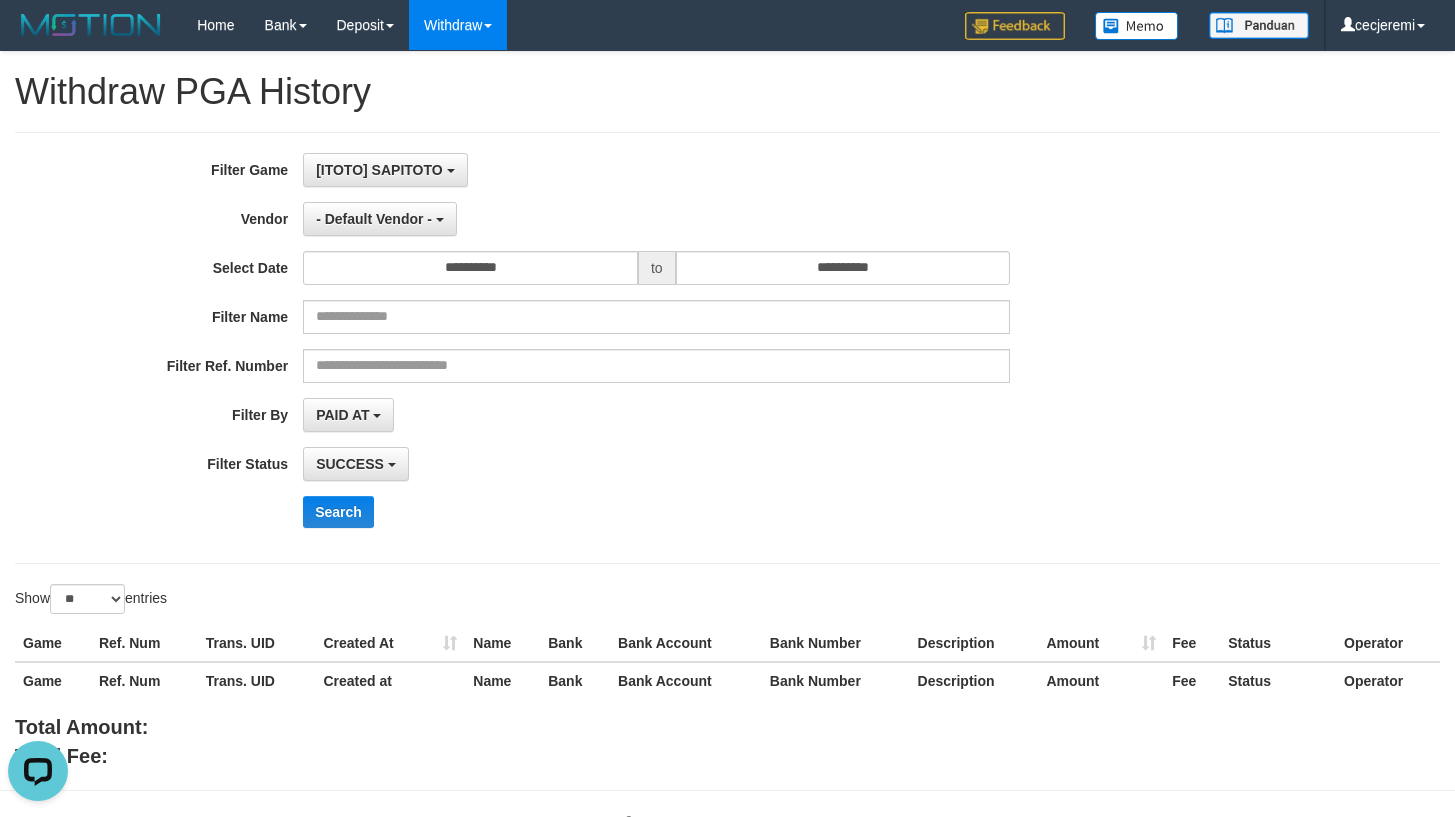drag, startPoint x: 598, startPoint y: 489, endPoint x: 547, endPoint y: 492, distance: 51.088158 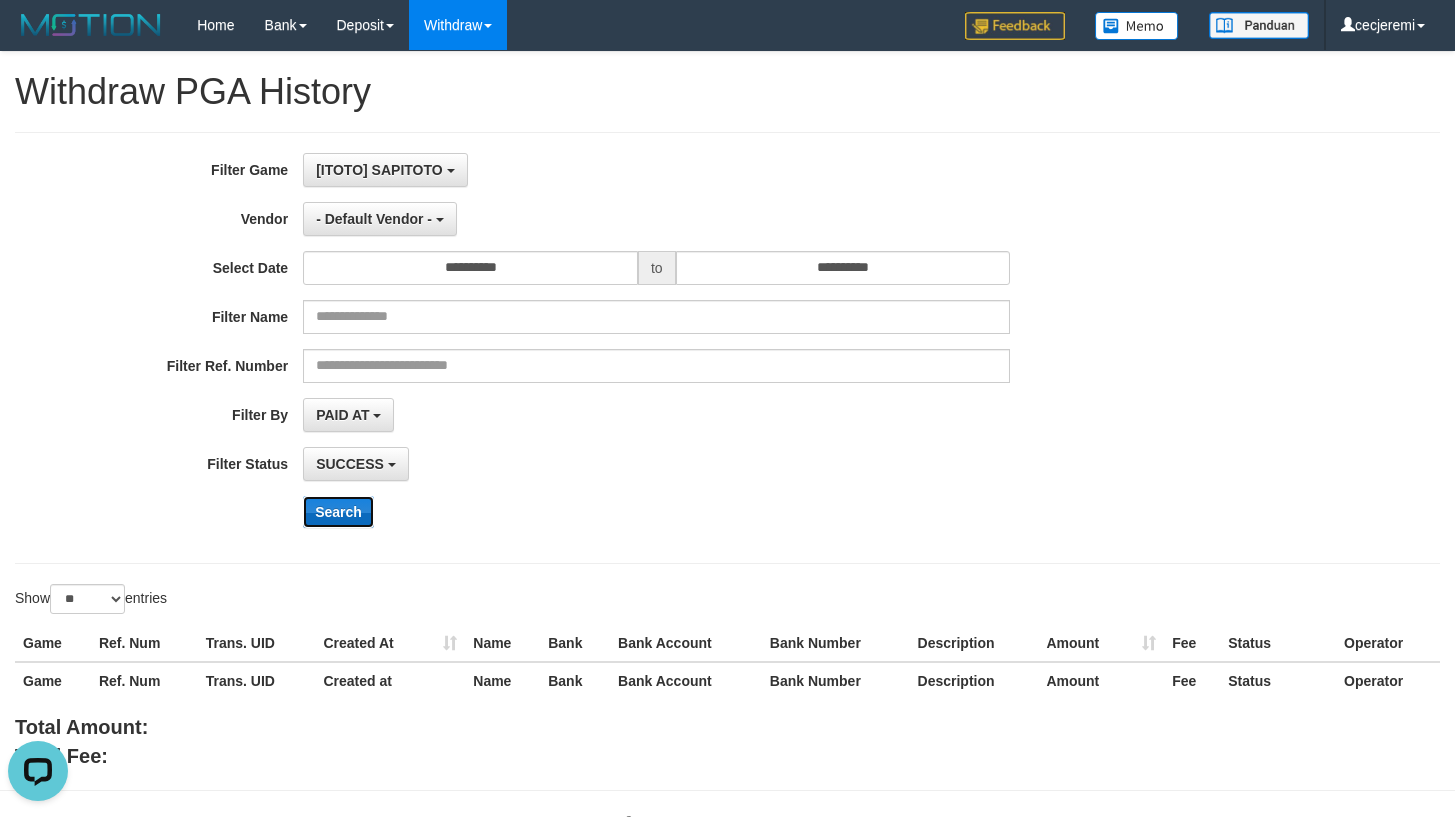 click on "Search" at bounding box center [338, 512] 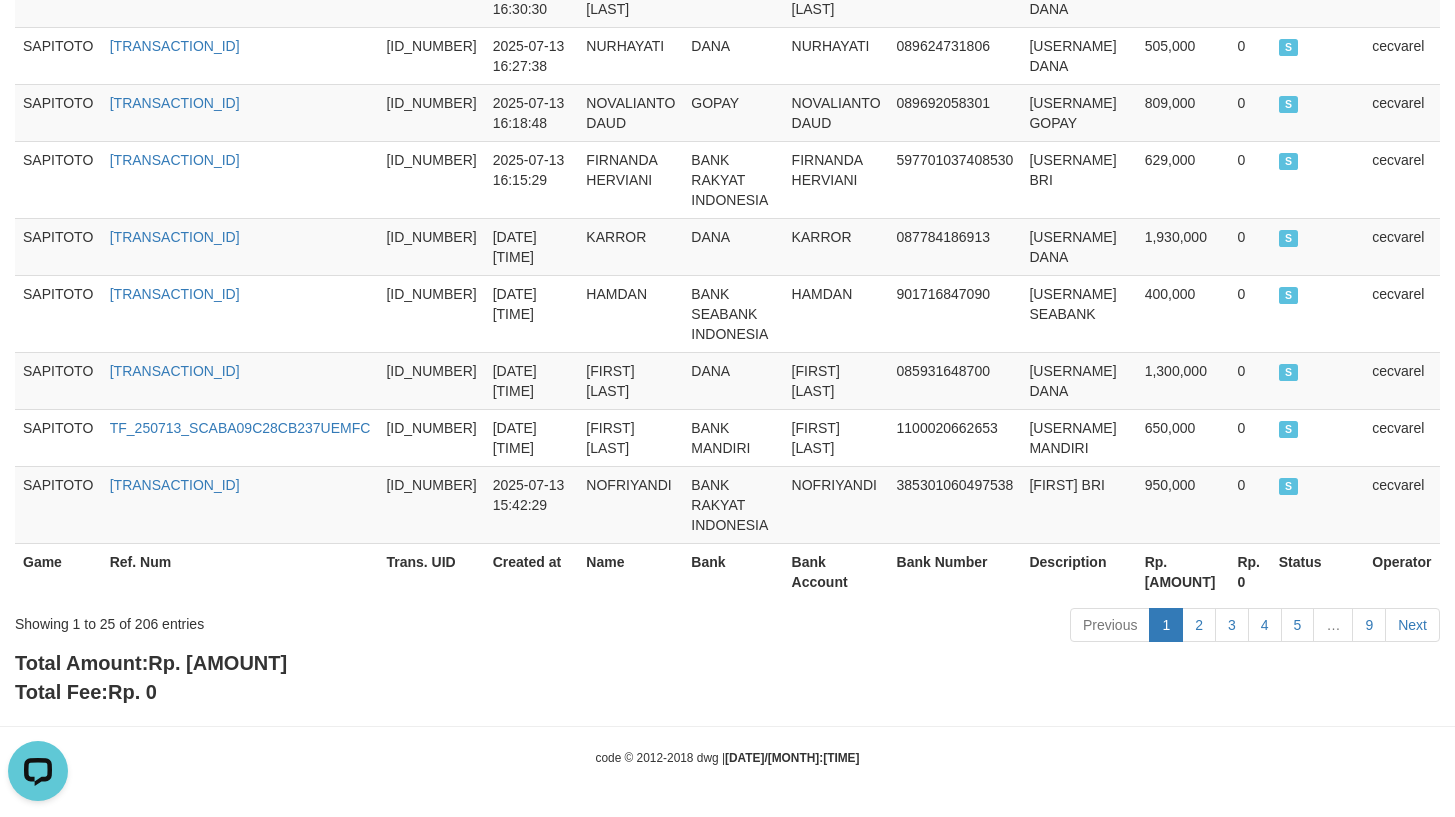 scroll, scrollTop: 2080, scrollLeft: 0, axis: vertical 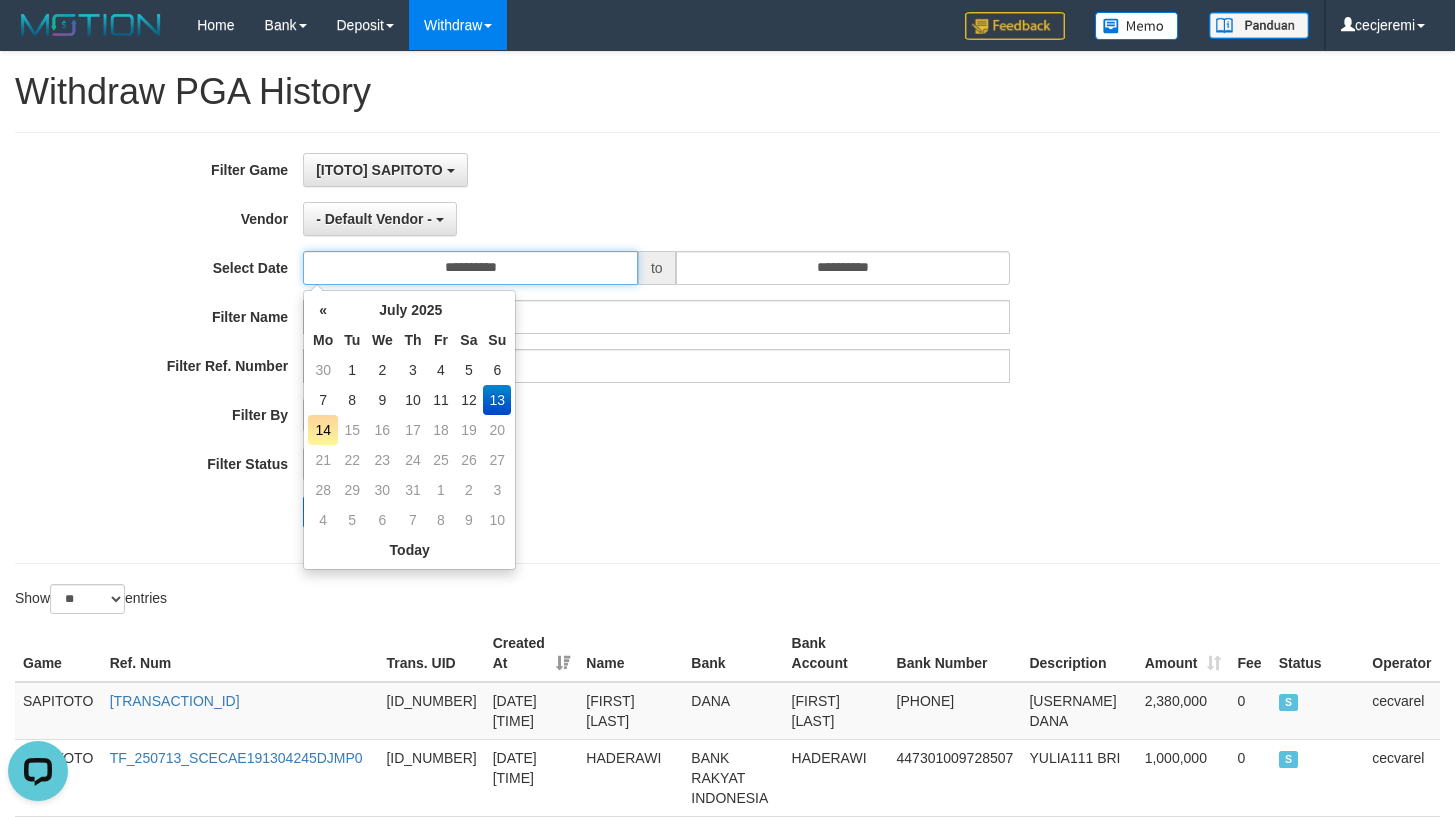 drag, startPoint x: 475, startPoint y: 277, endPoint x: 489, endPoint y: 342, distance: 66.4906 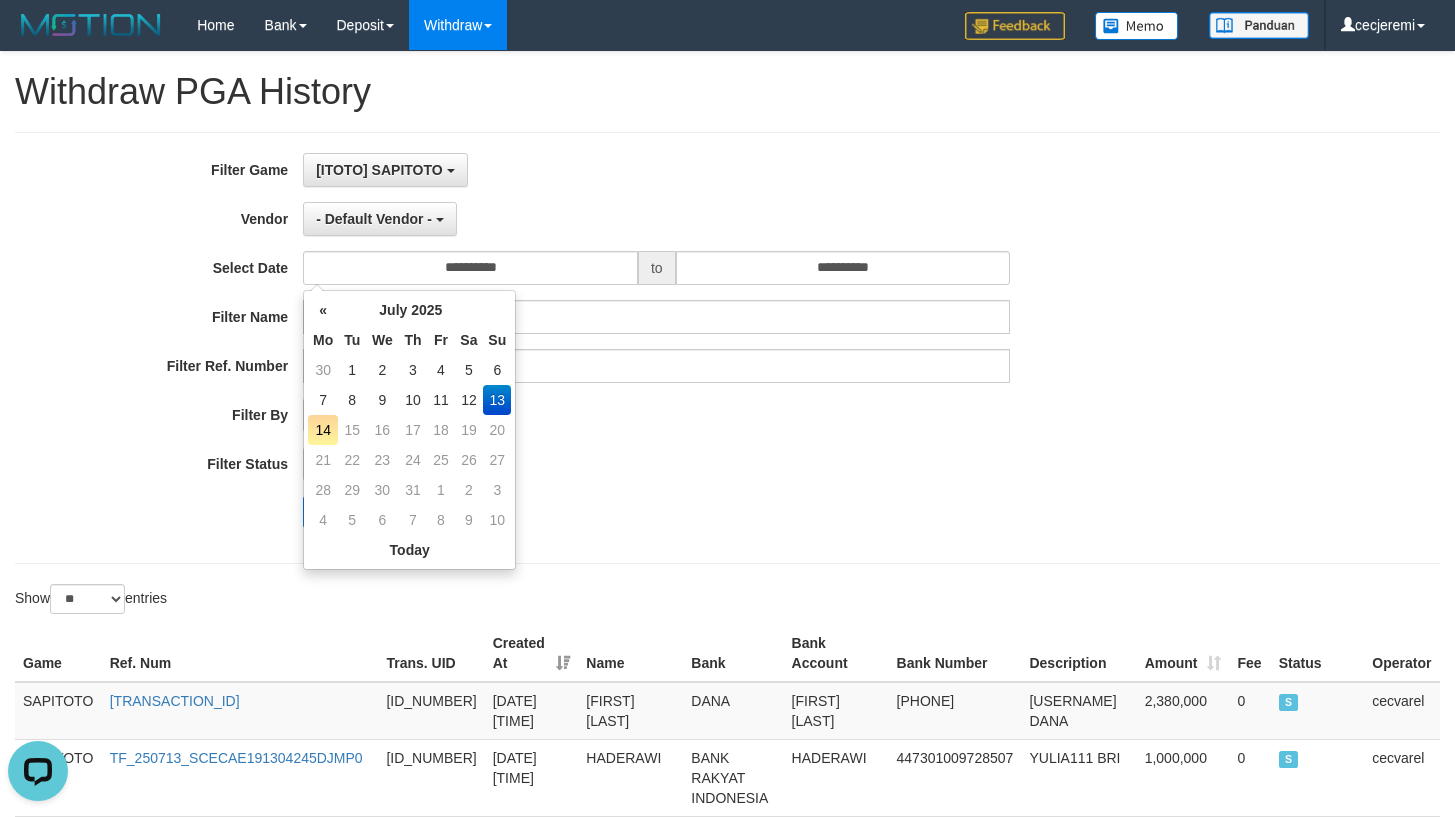 drag, startPoint x: 772, startPoint y: 418, endPoint x: 810, endPoint y: 297, distance: 126.82665 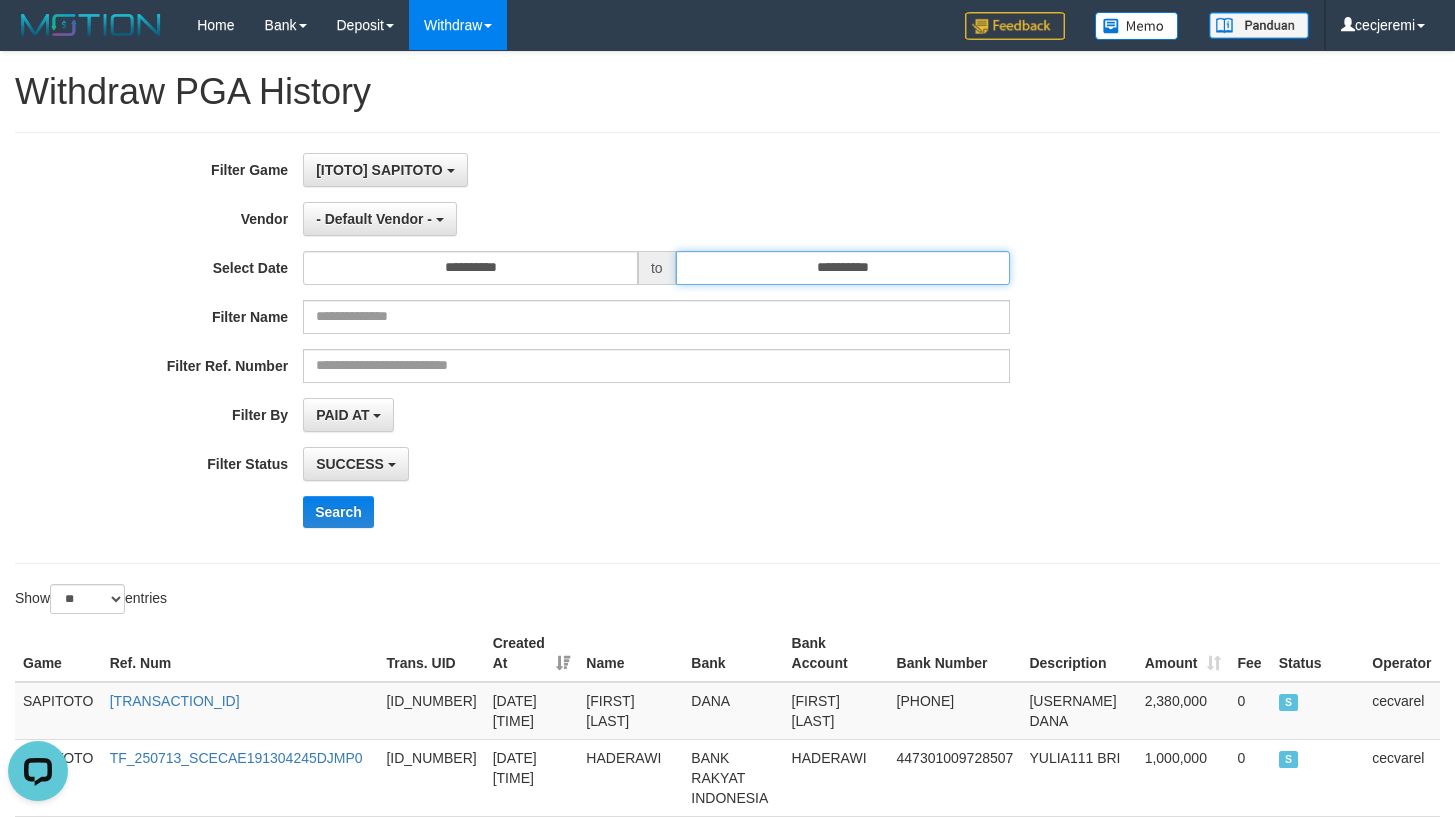 click on "**********" at bounding box center (843, 268) 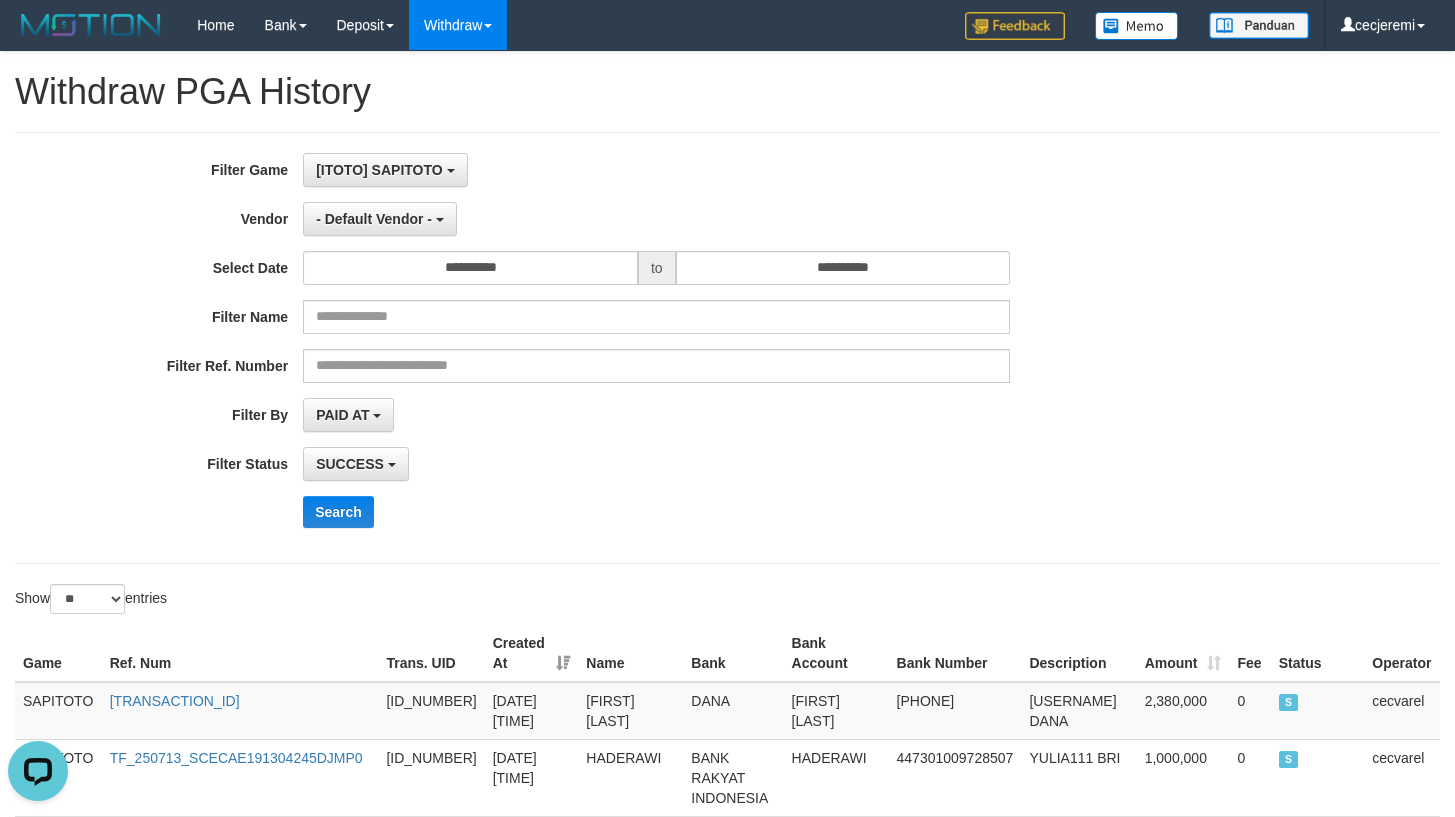 click on "**********" at bounding box center (606, 348) 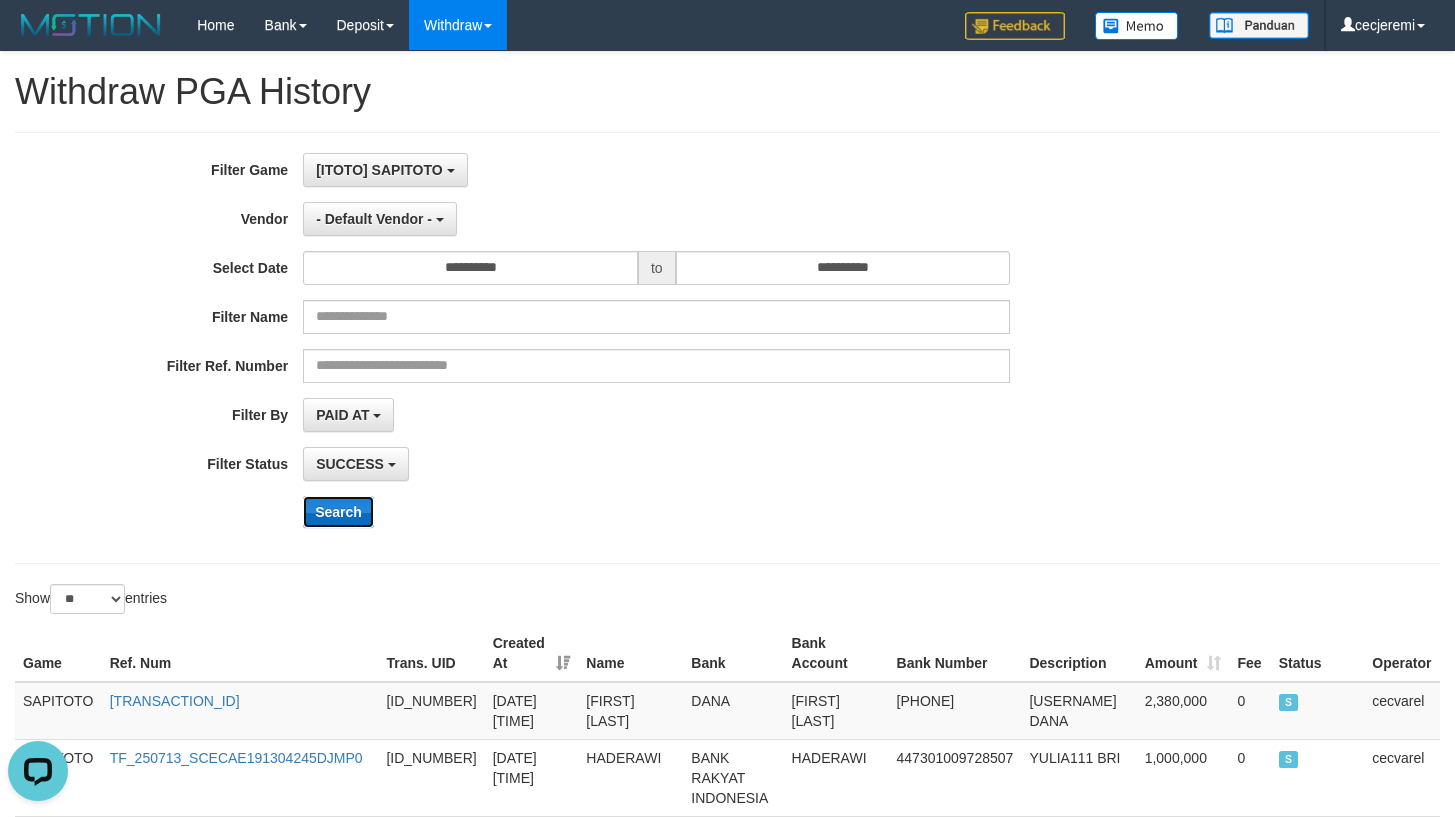 click on "Search" at bounding box center (338, 512) 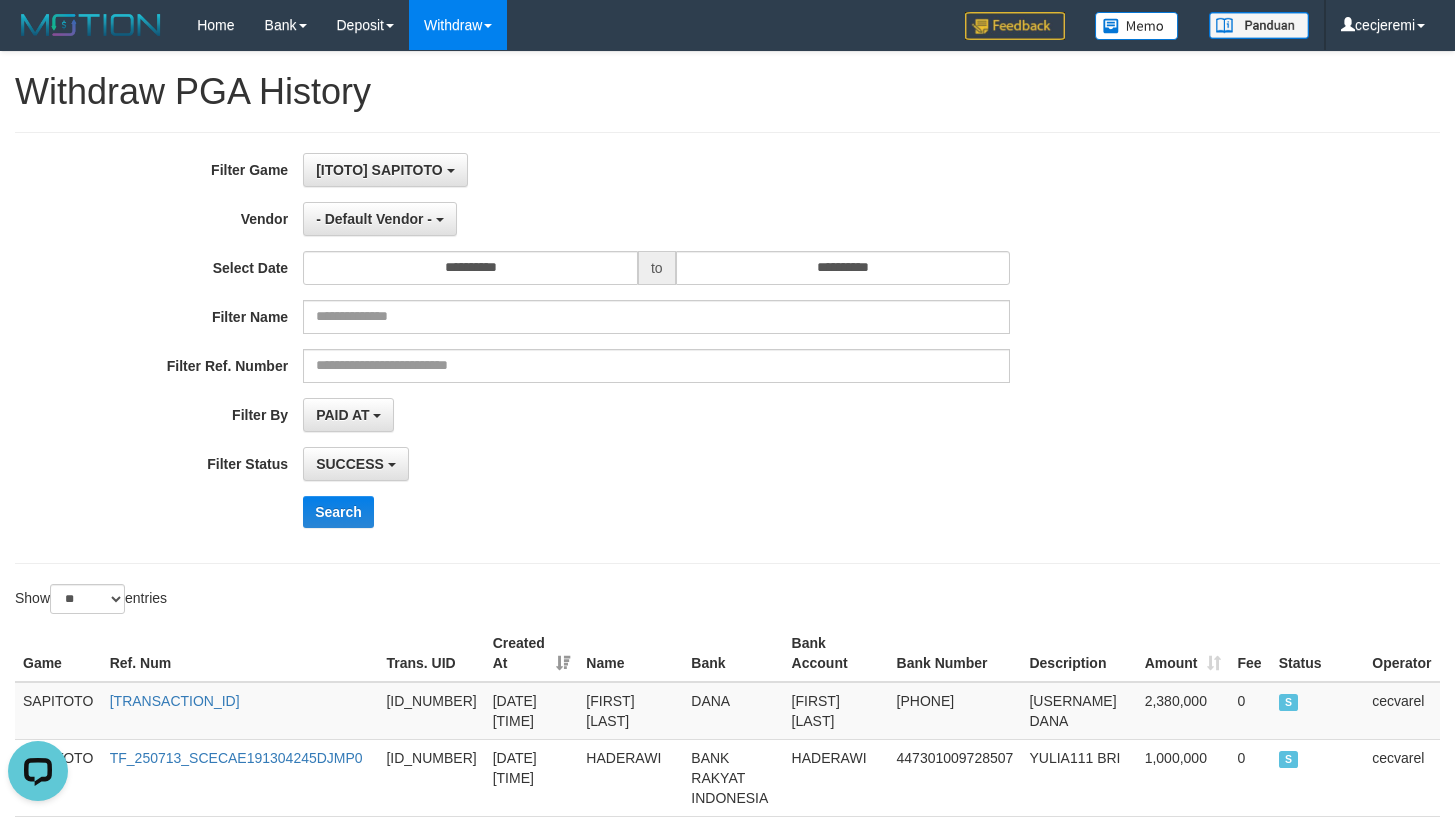 drag, startPoint x: 786, startPoint y: 477, endPoint x: 765, endPoint y: 469, distance: 22.472204 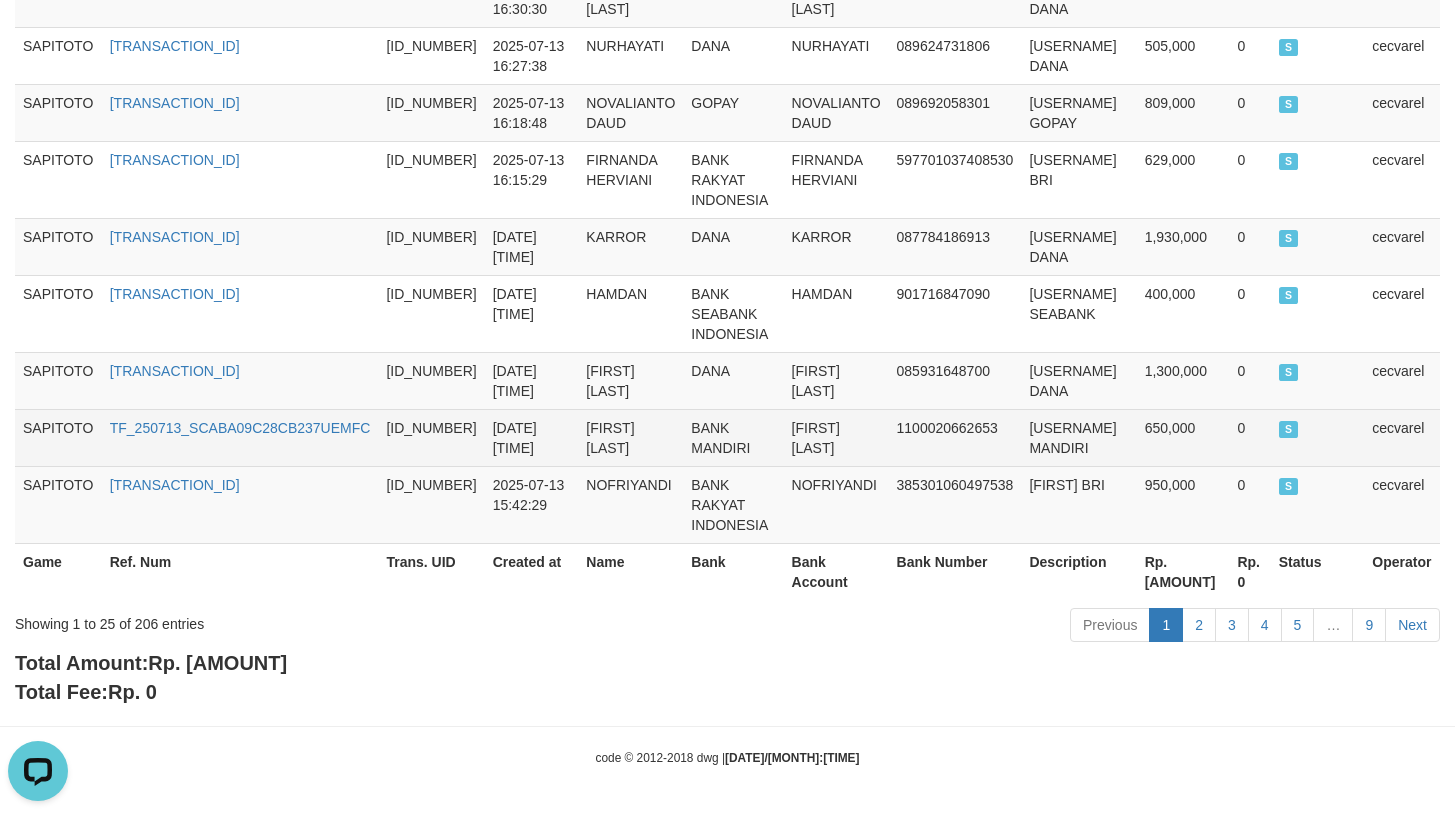 scroll, scrollTop: 2080, scrollLeft: 0, axis: vertical 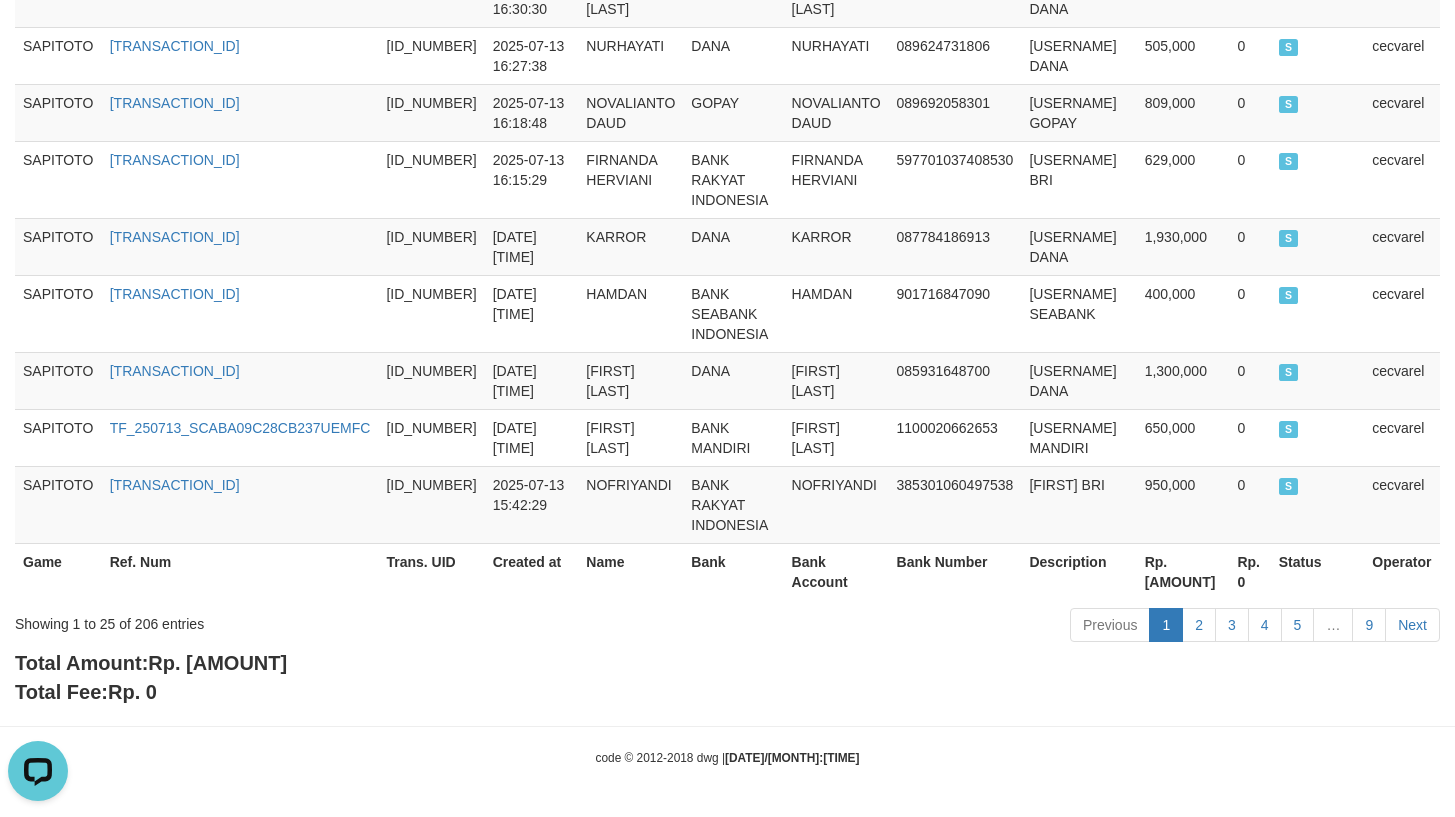 drag, startPoint x: 594, startPoint y: 720, endPoint x: 610, endPoint y: 579, distance: 141.90489 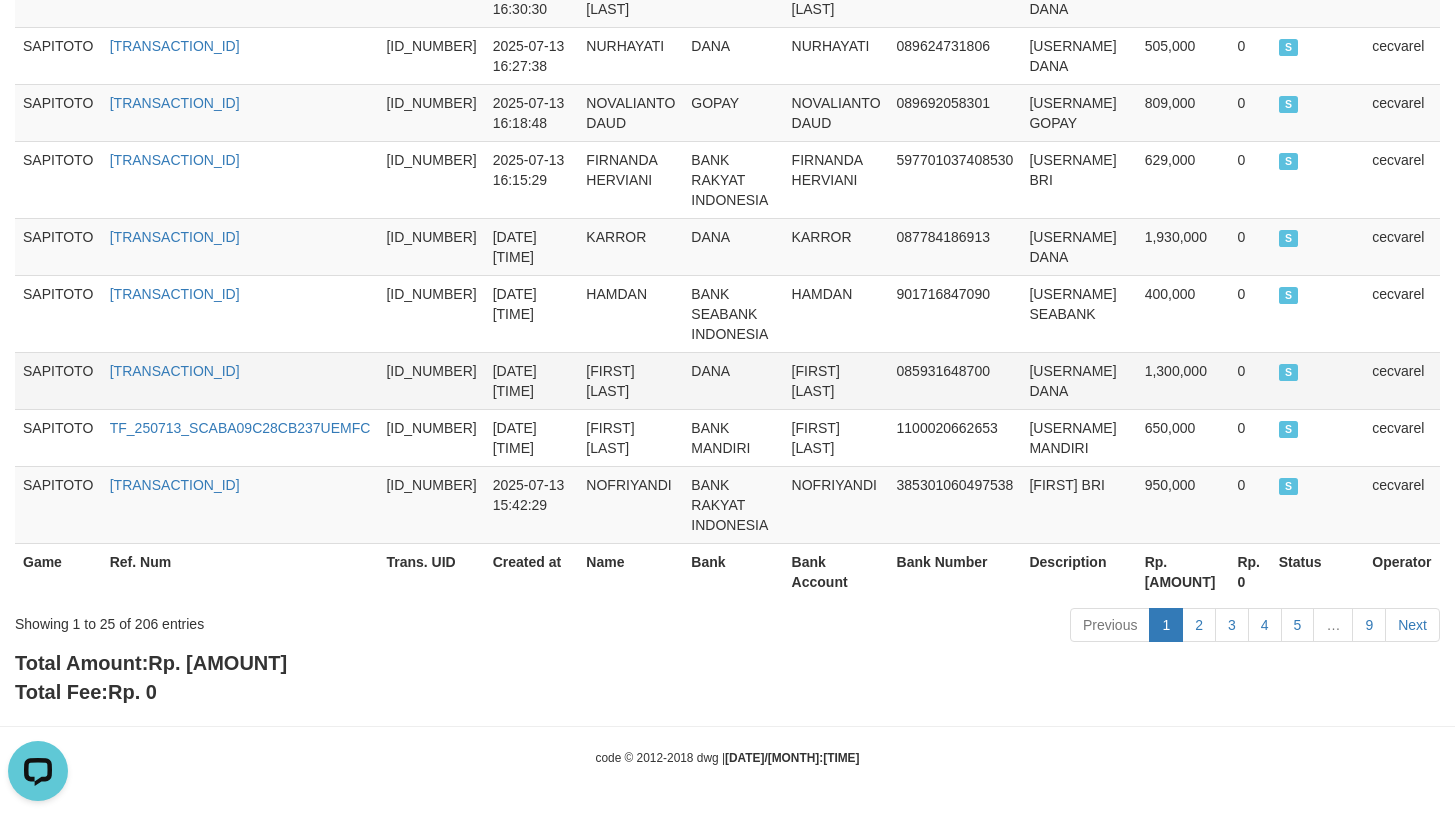 click on "[FIRST] [LAST]" at bounding box center [630, 380] 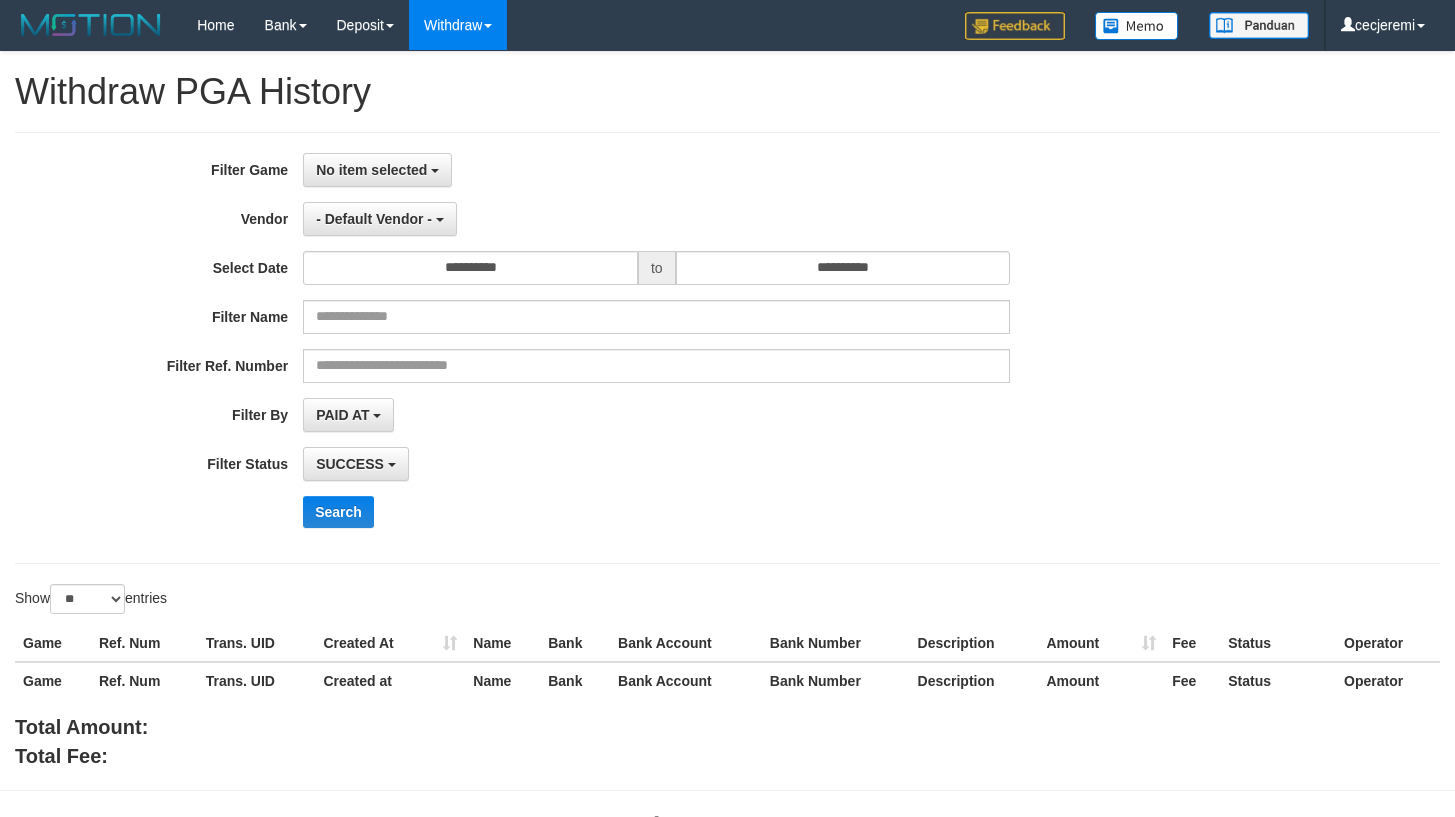 select 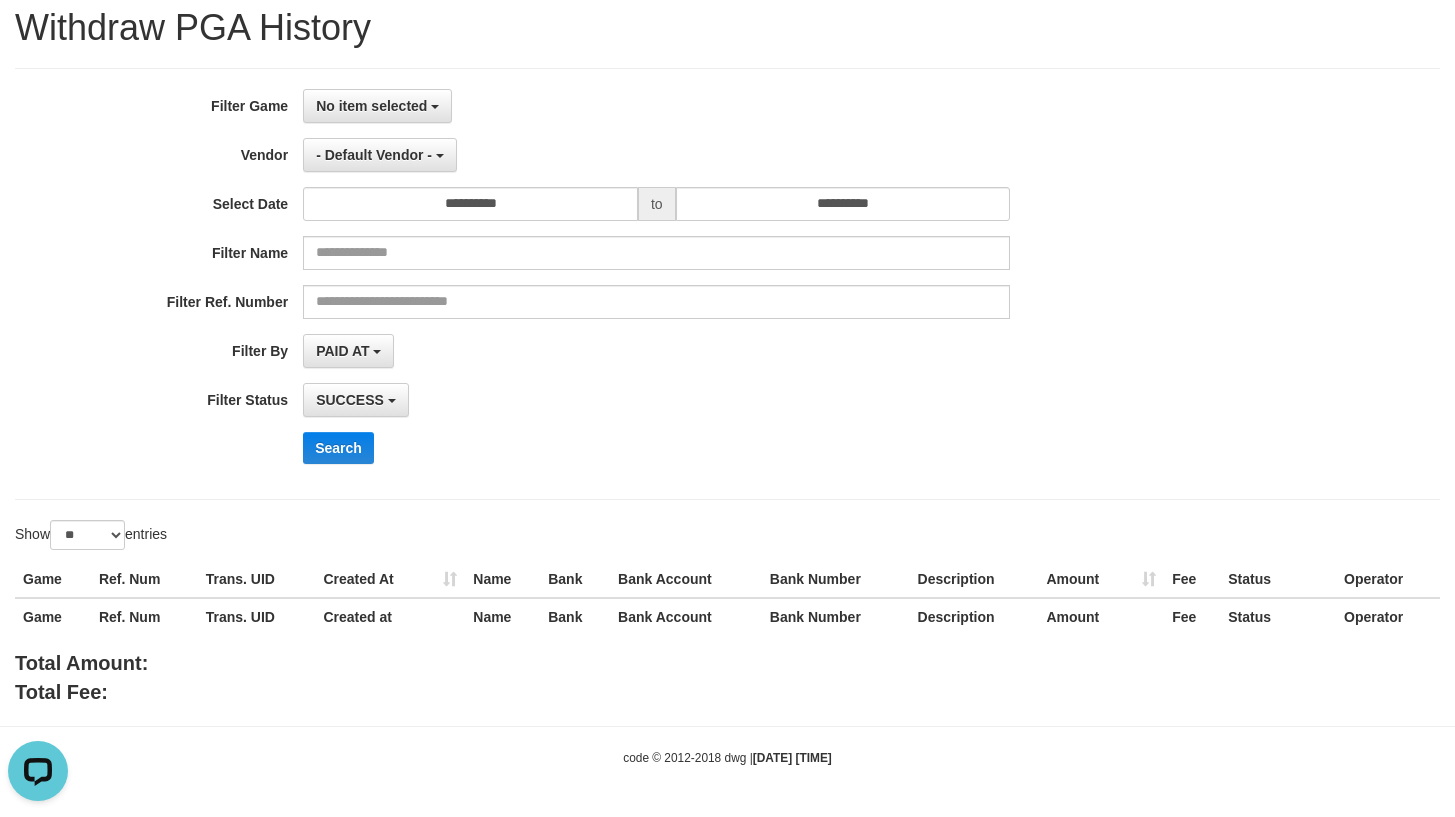 scroll, scrollTop: 0, scrollLeft: 0, axis: both 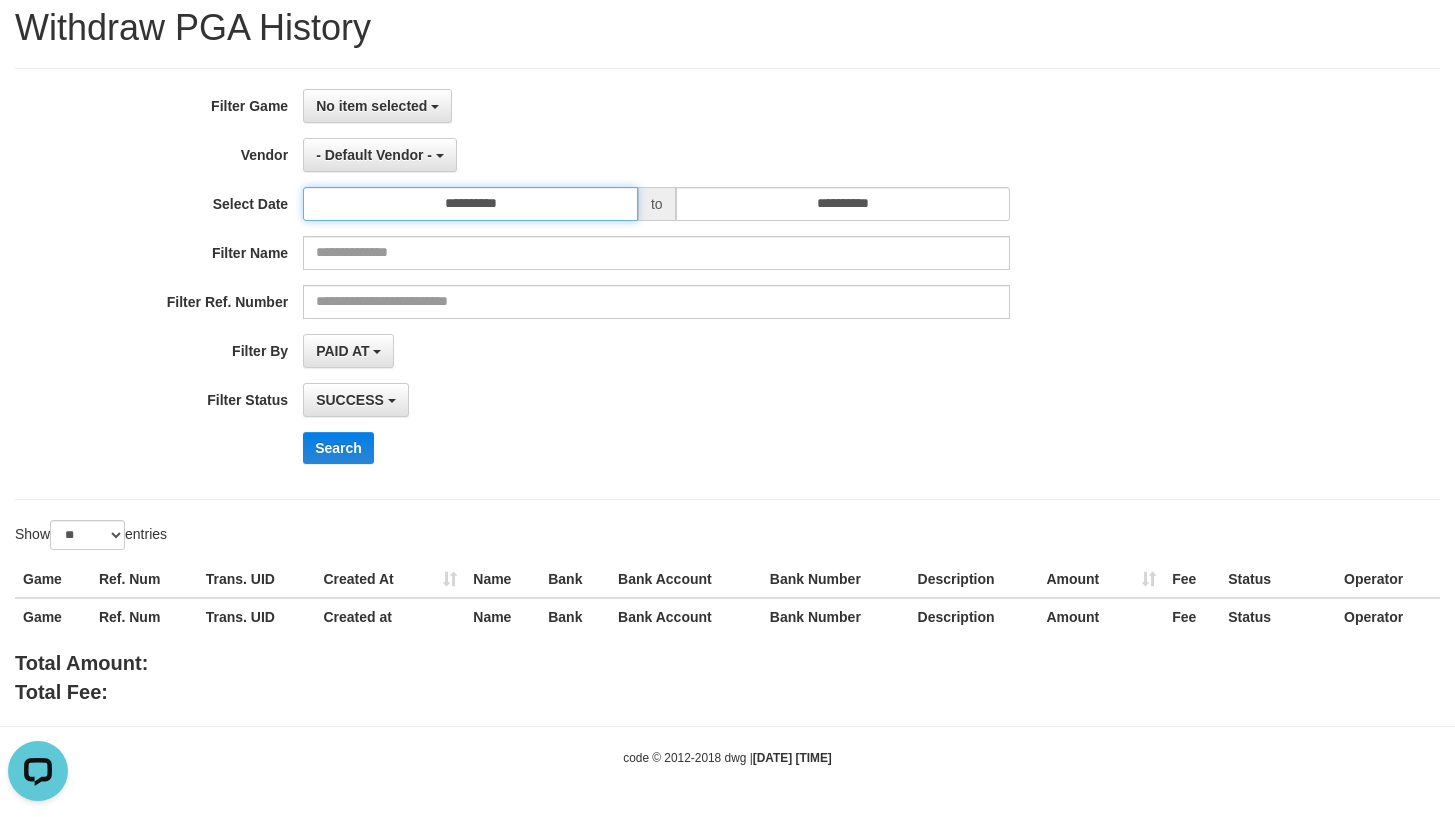 click on "**********" at bounding box center (470, 204) 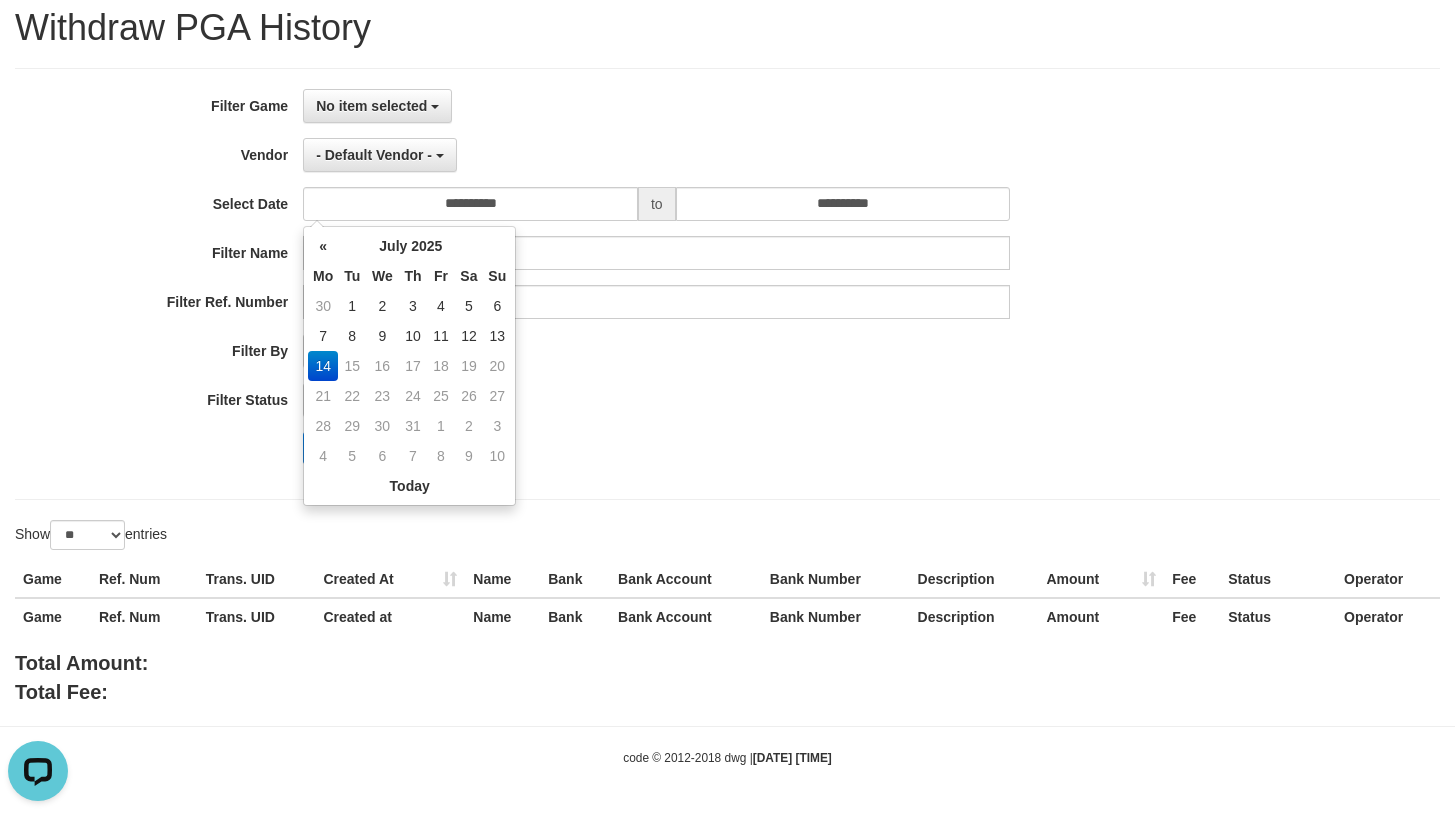 drag, startPoint x: 321, startPoint y: 328, endPoint x: 805, endPoint y: 385, distance: 487.34485 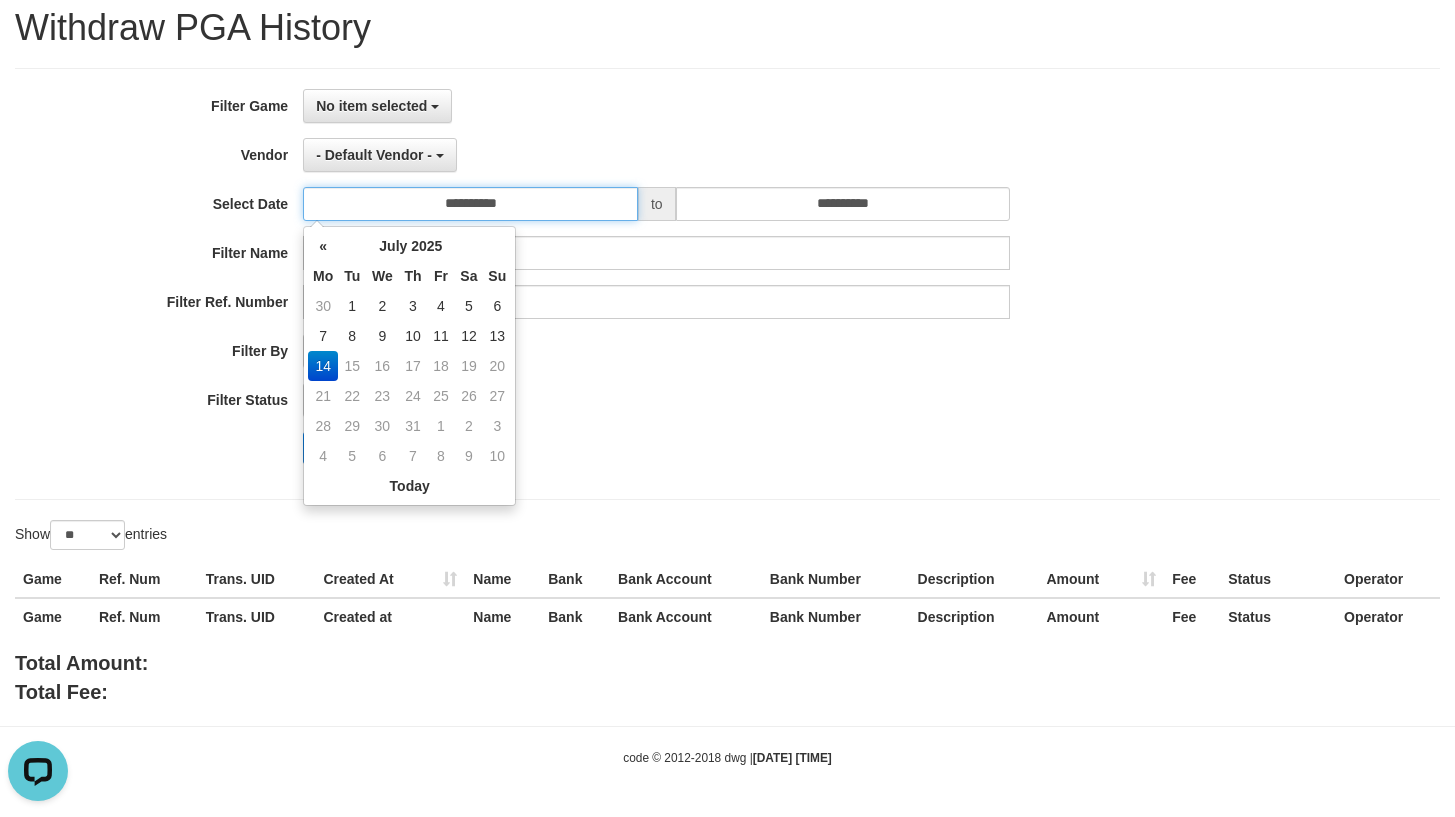 type on "**********" 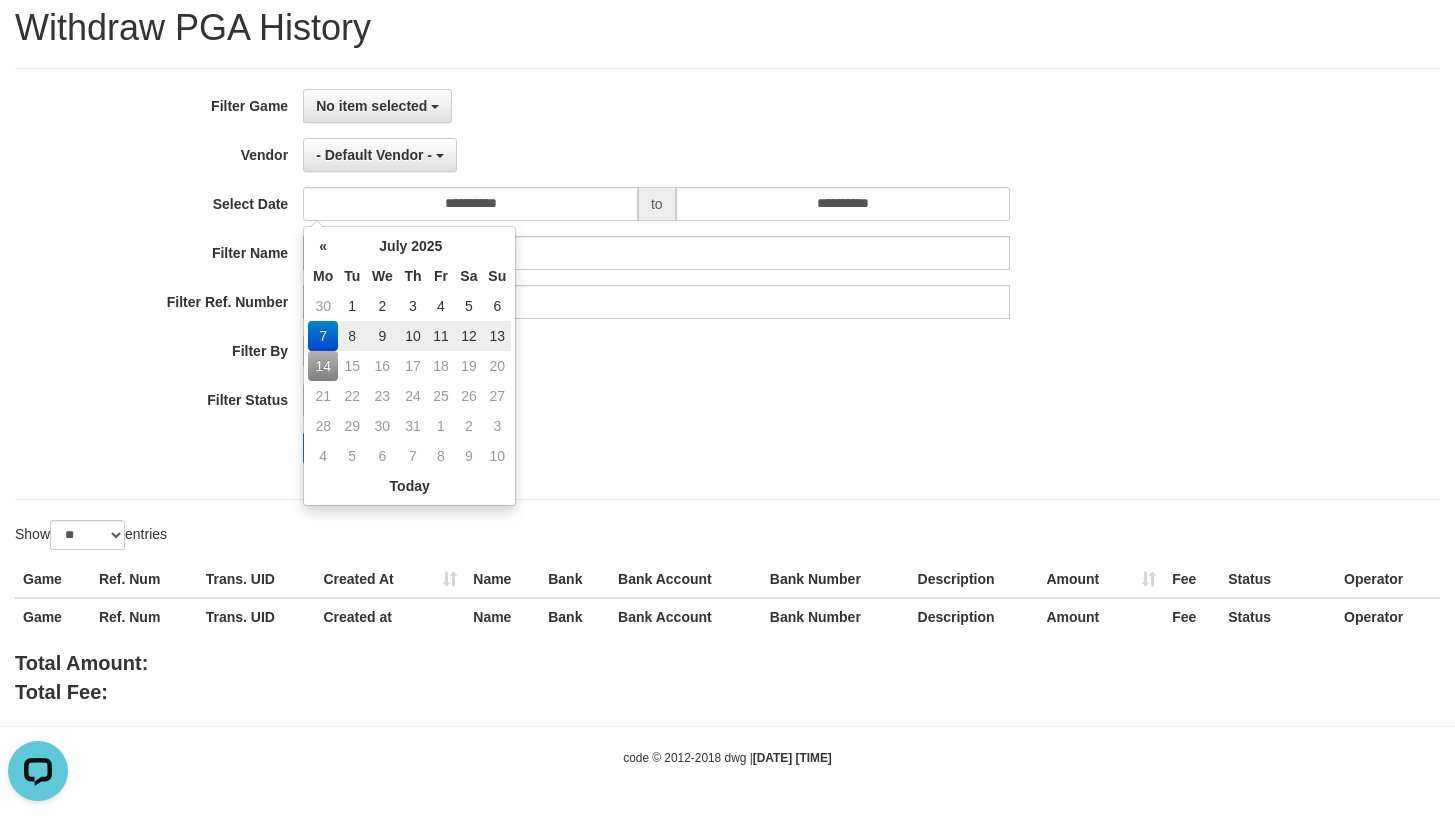 click on "SUCCESS
SUCCESS
ON PROCESS
FAILED" at bounding box center (656, 400) 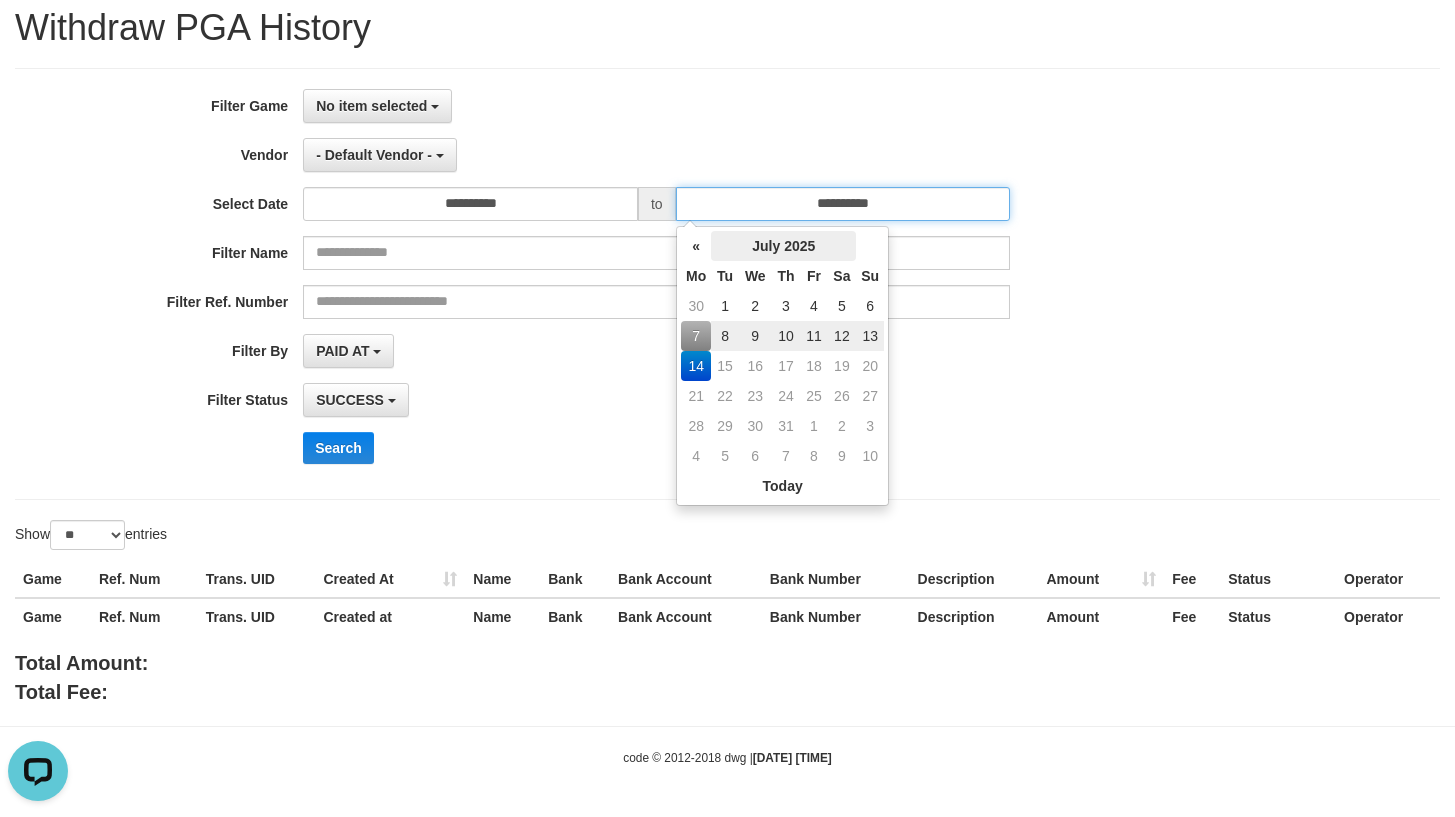 drag, startPoint x: 835, startPoint y: 205, endPoint x: 846, endPoint y: 238, distance: 34.785053 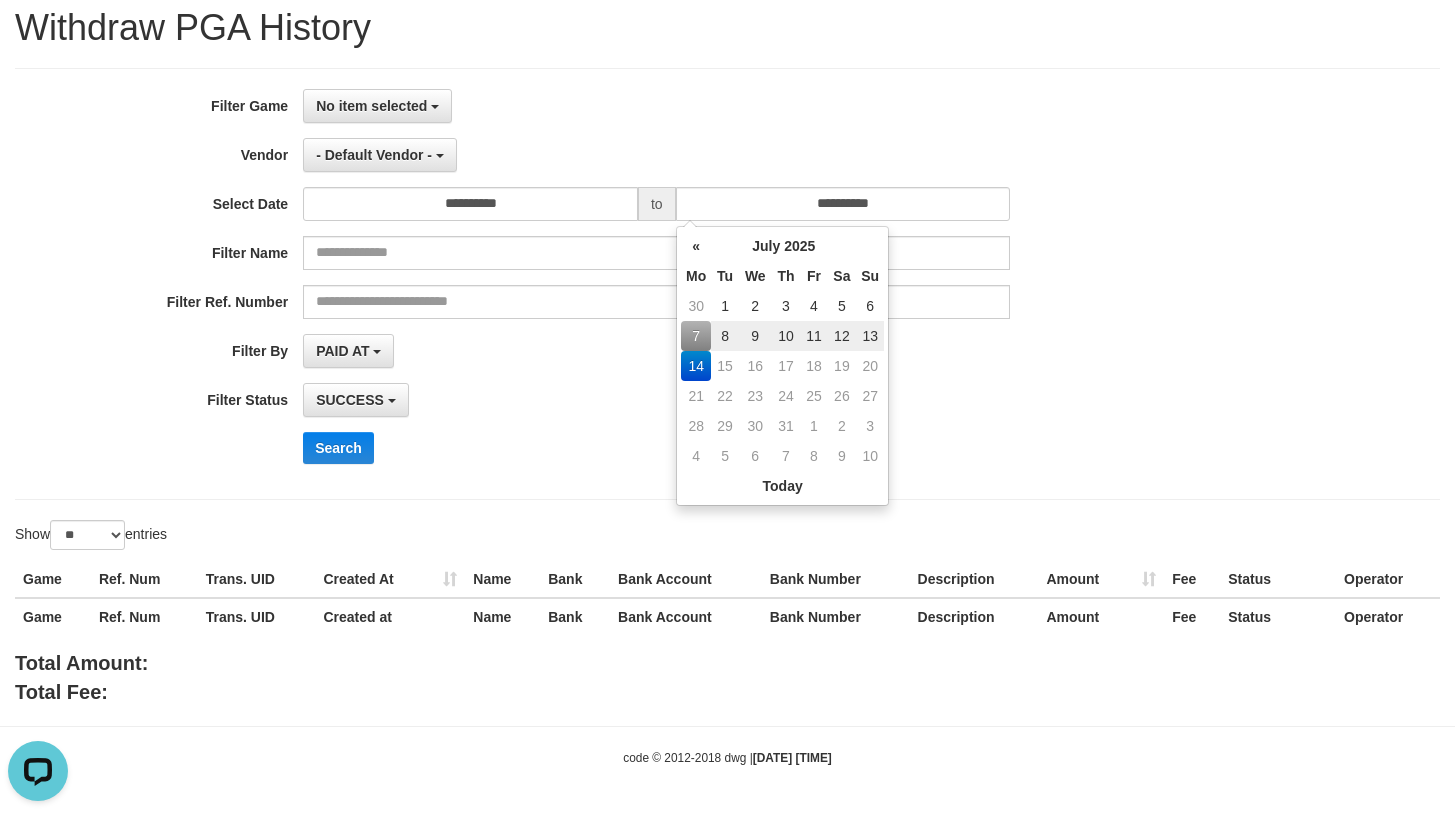 click on "13" at bounding box center [870, 336] 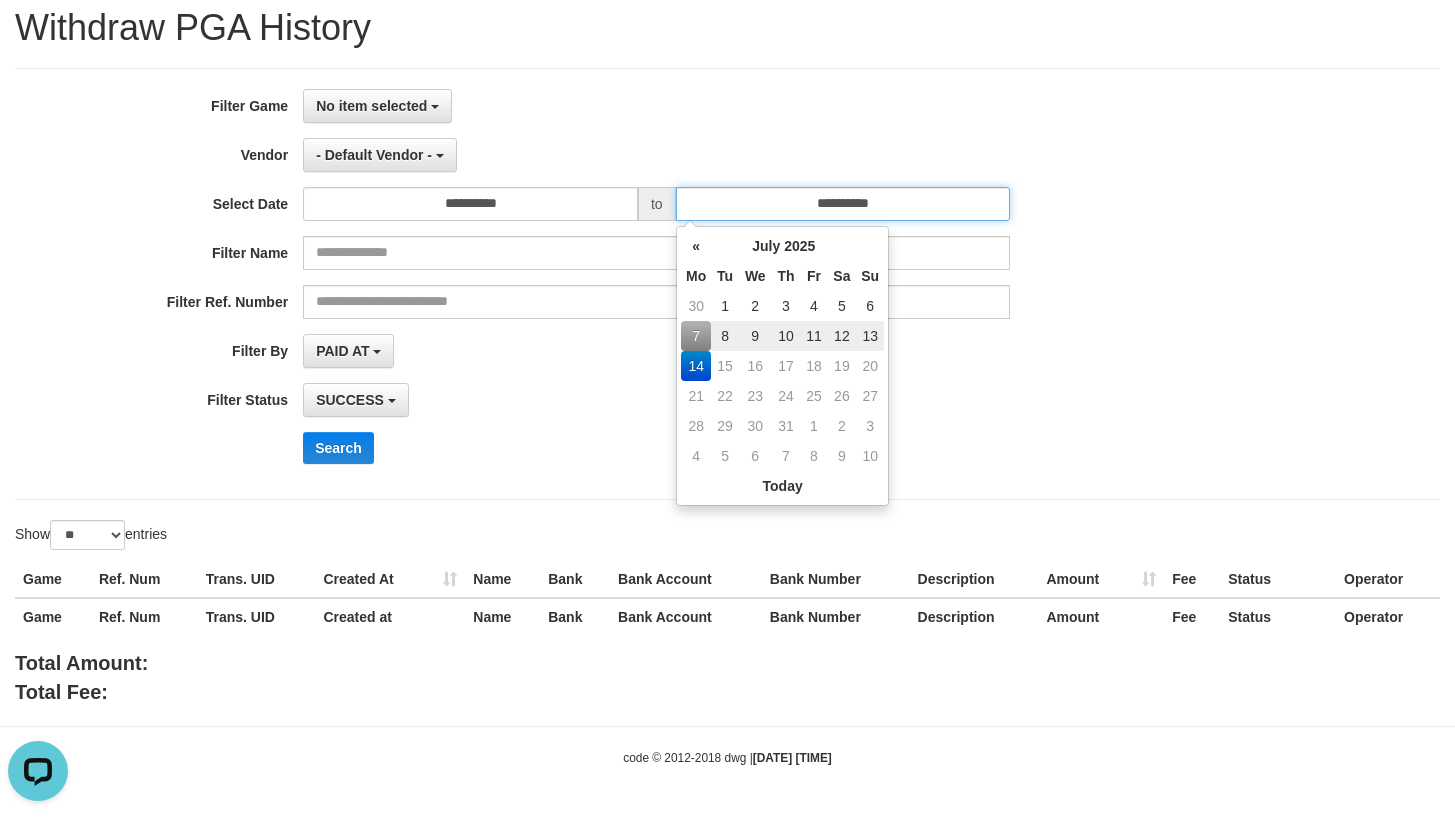 type on "**********" 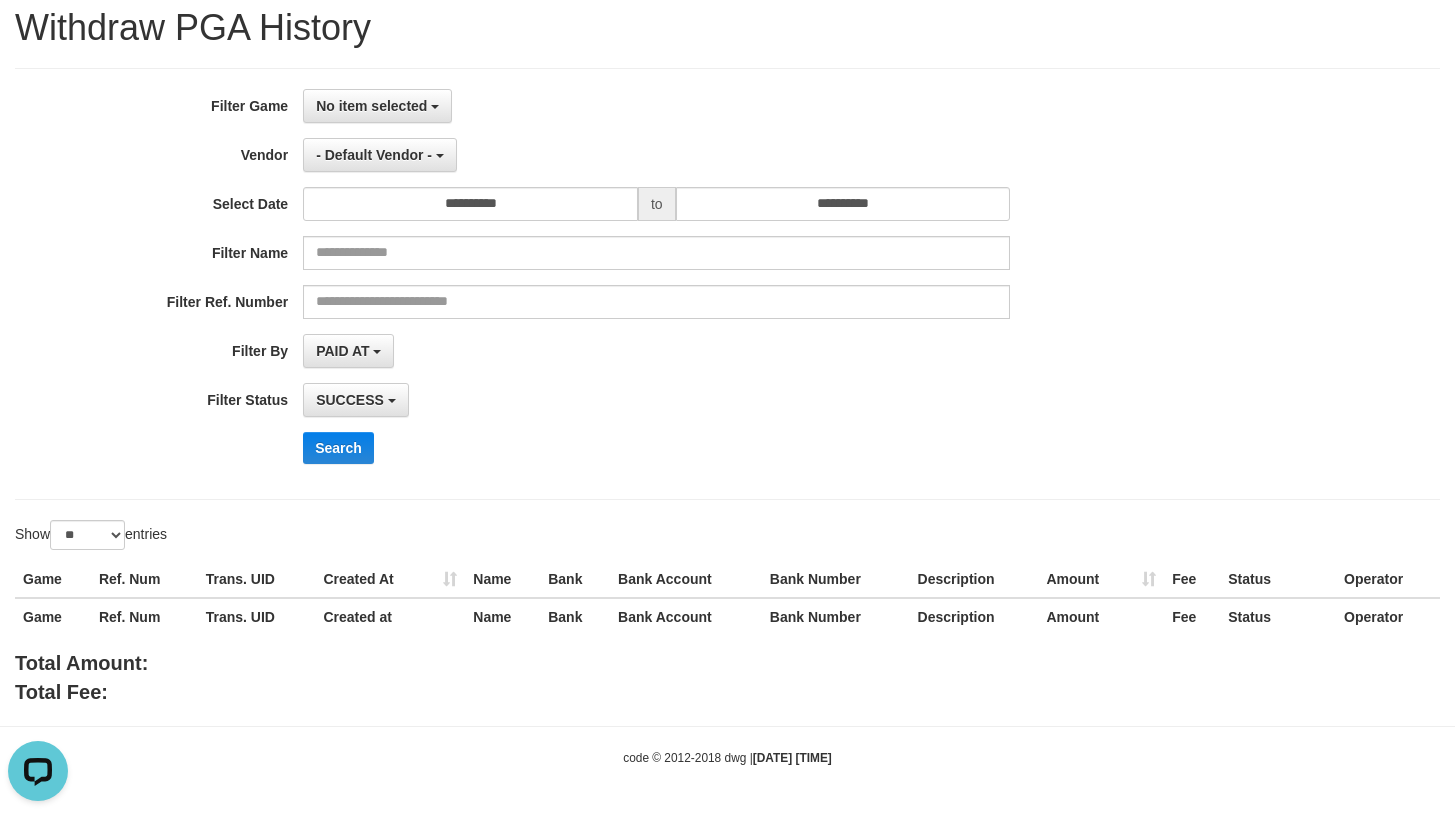 drag, startPoint x: 555, startPoint y: 484, endPoint x: 411, endPoint y: 478, distance: 144.12494 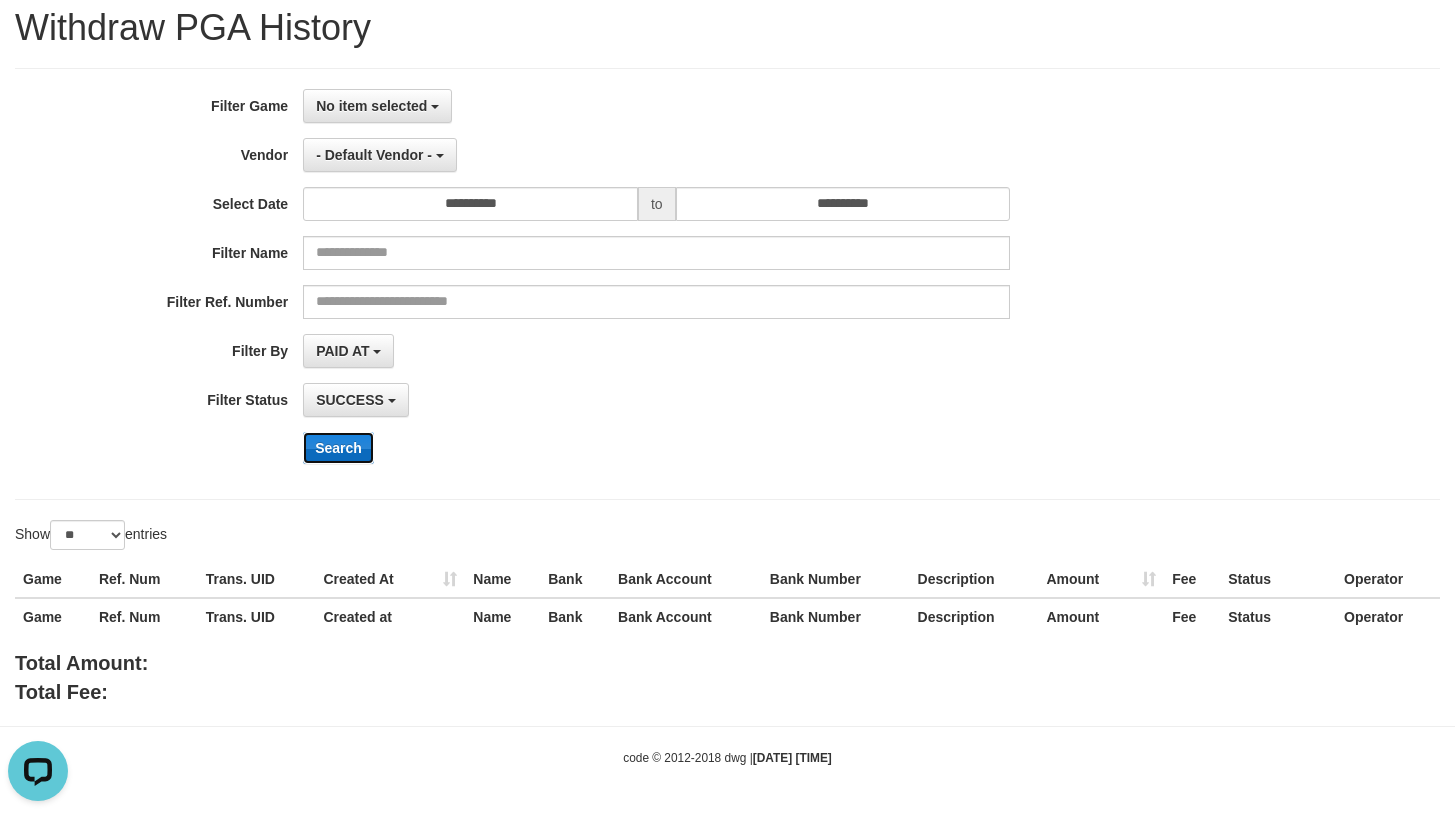 click on "Search" at bounding box center [338, 448] 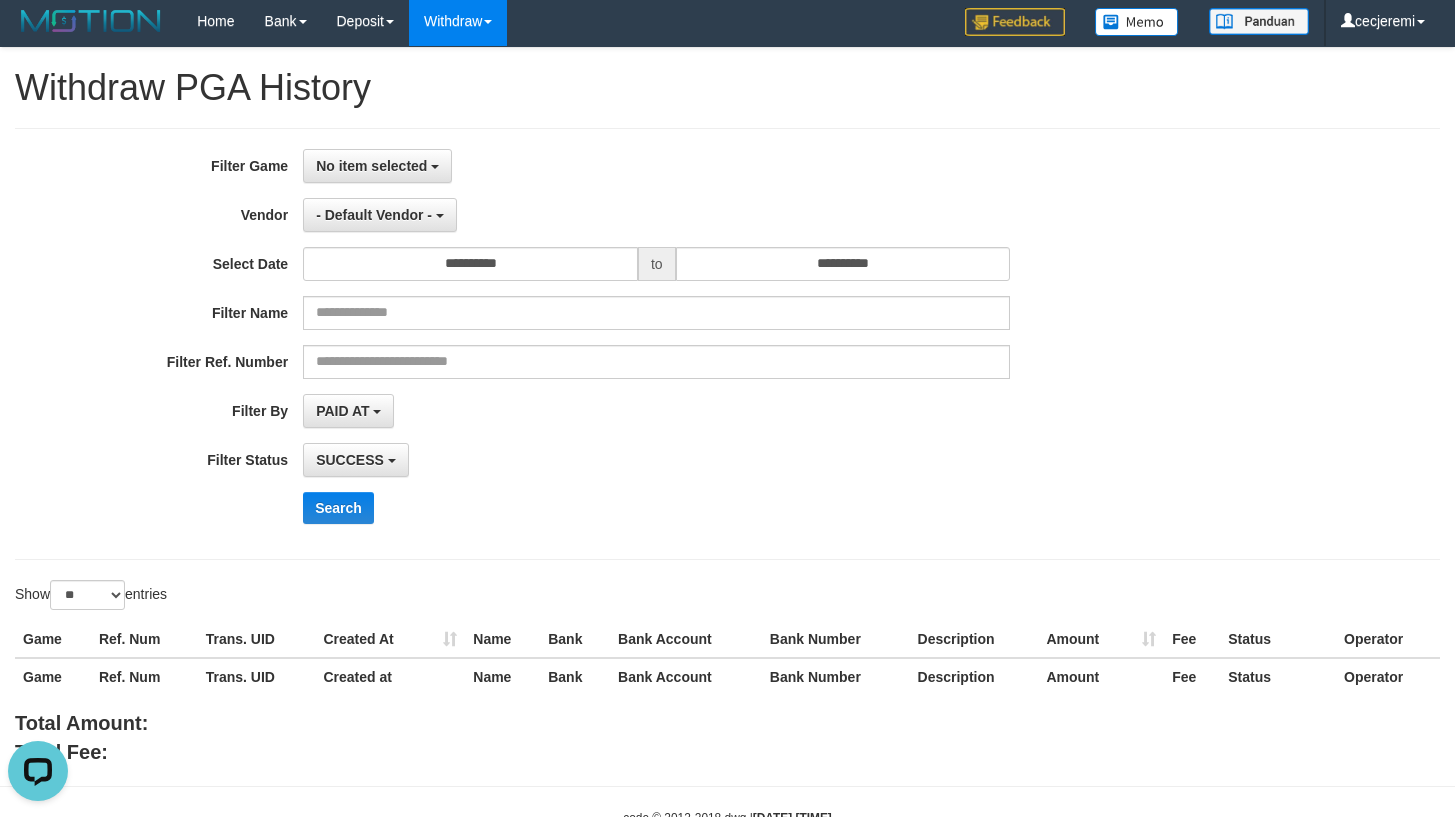 scroll, scrollTop: 0, scrollLeft: 0, axis: both 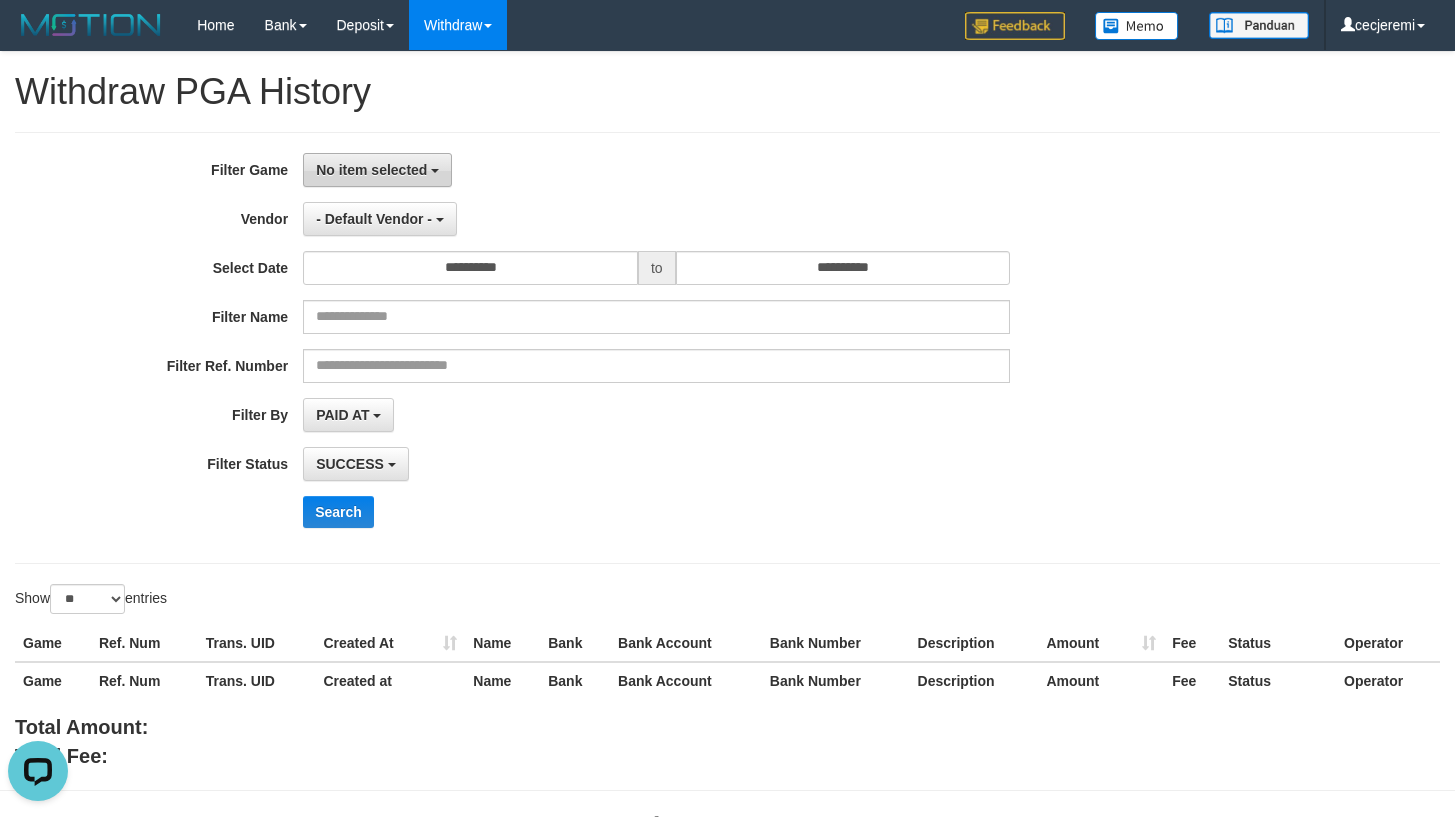 click on "No item selected" at bounding box center [371, 170] 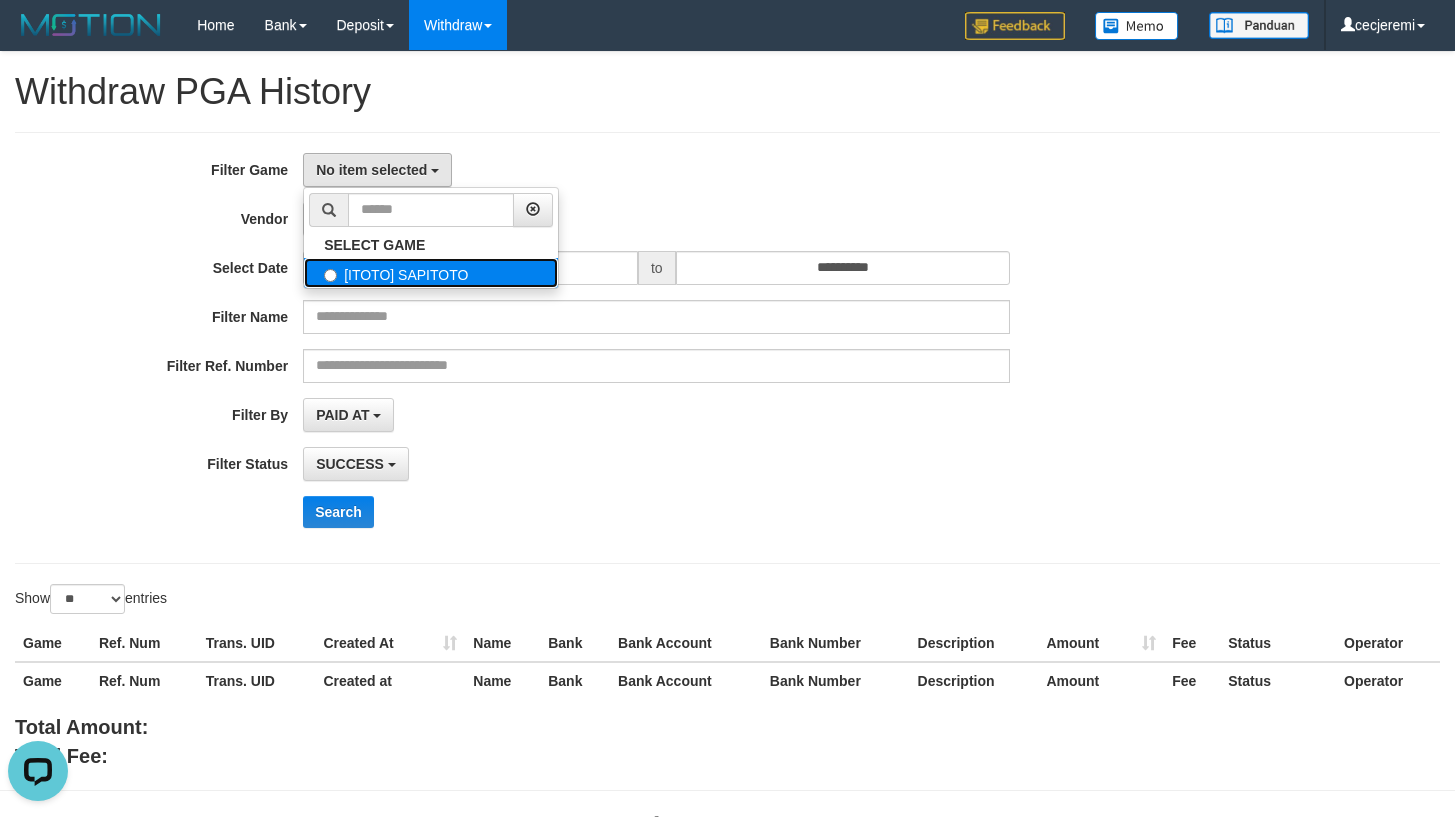 click on "[ITOTO] SAPITOTO" at bounding box center (431, 273) 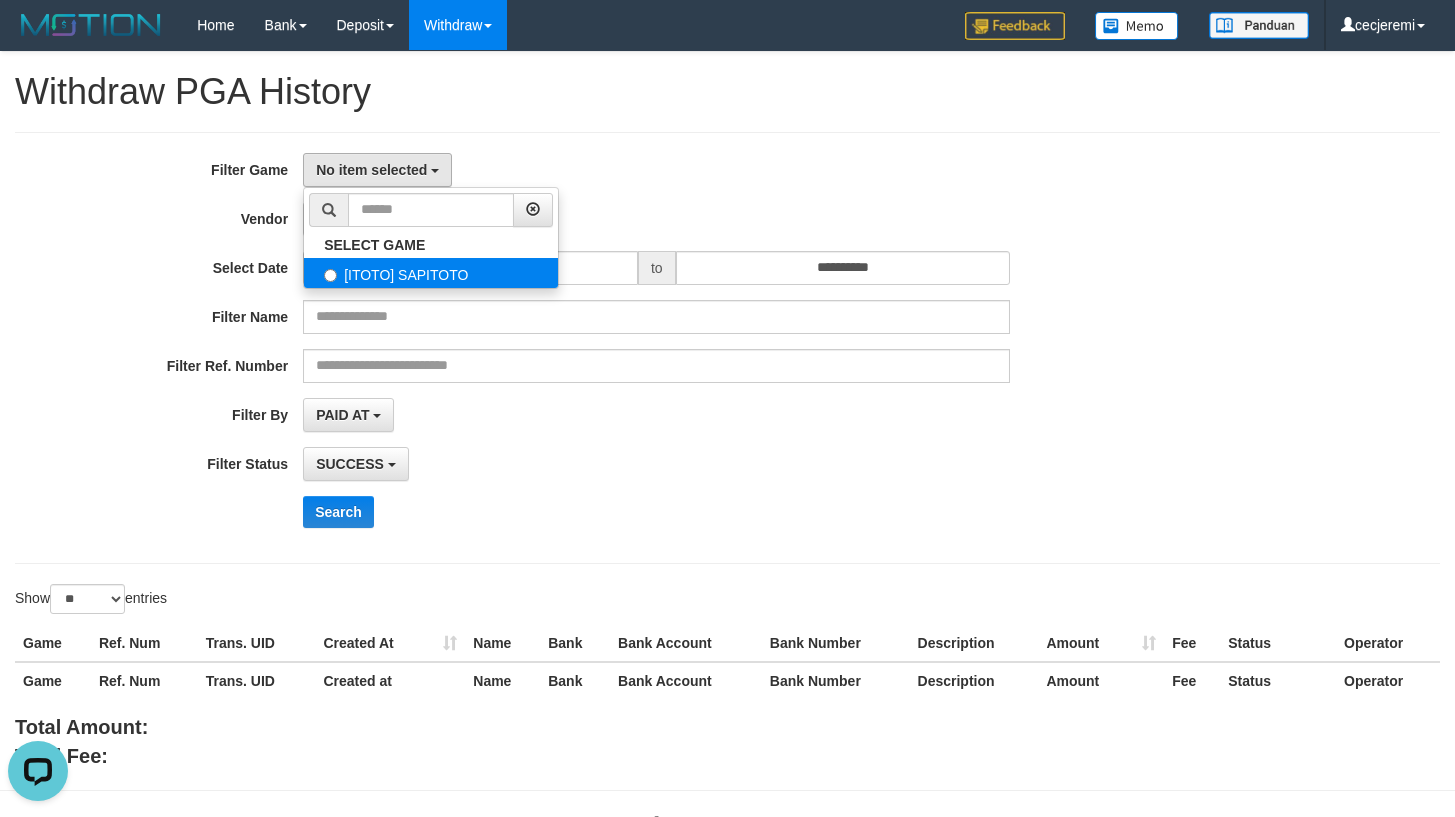 select on "****" 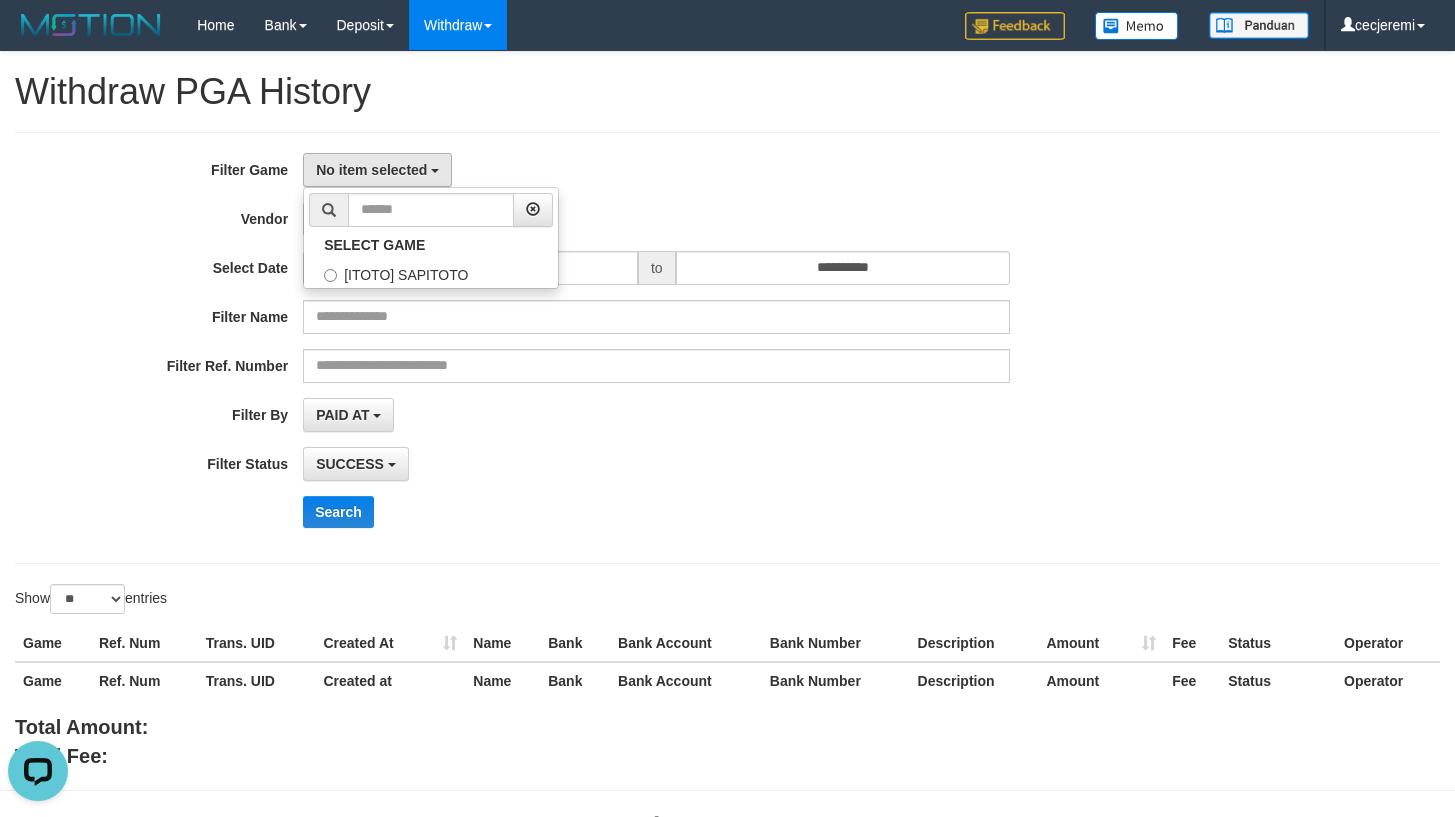scroll, scrollTop: 18, scrollLeft: 0, axis: vertical 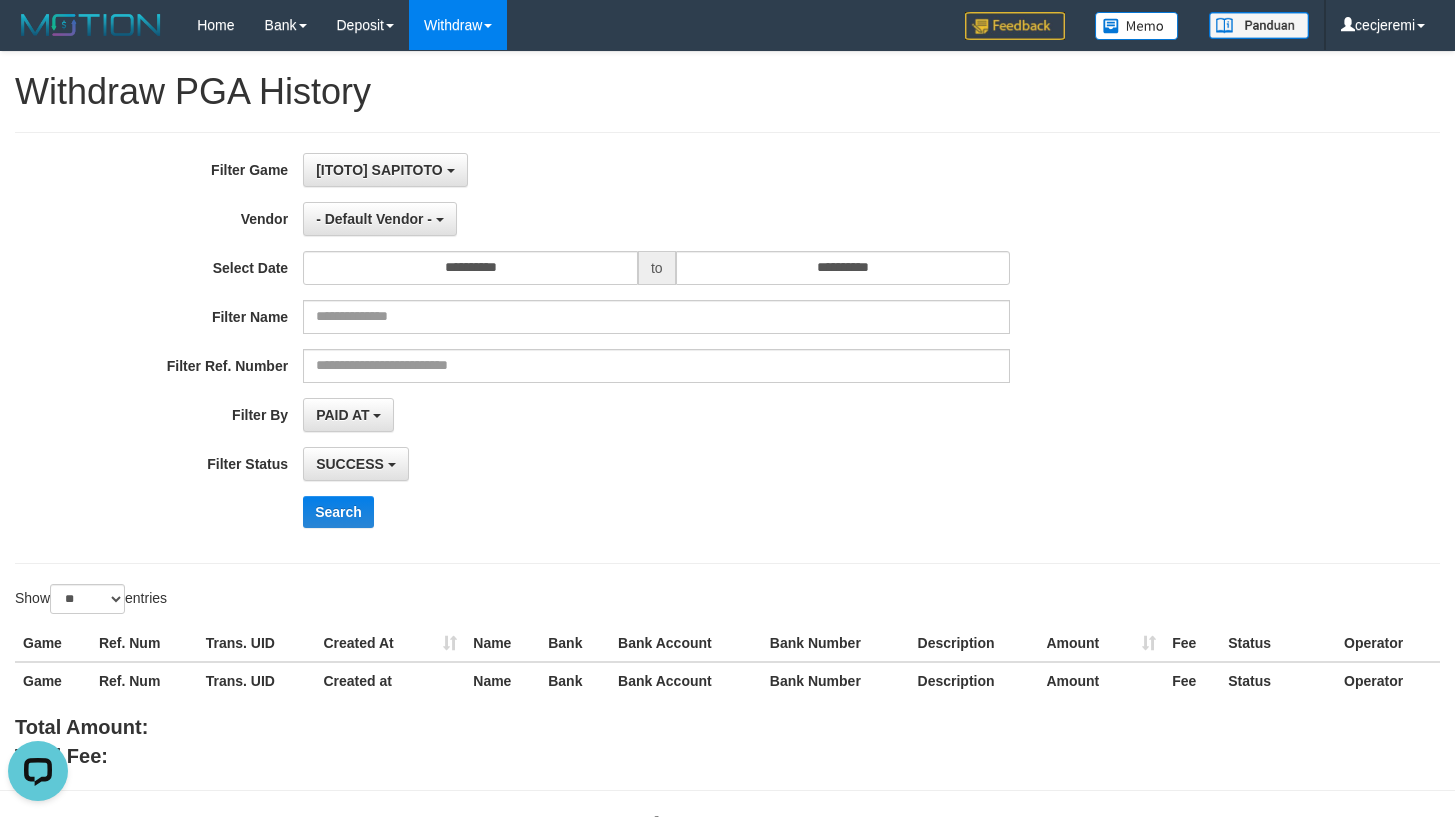 click on "**********" at bounding box center (606, 348) 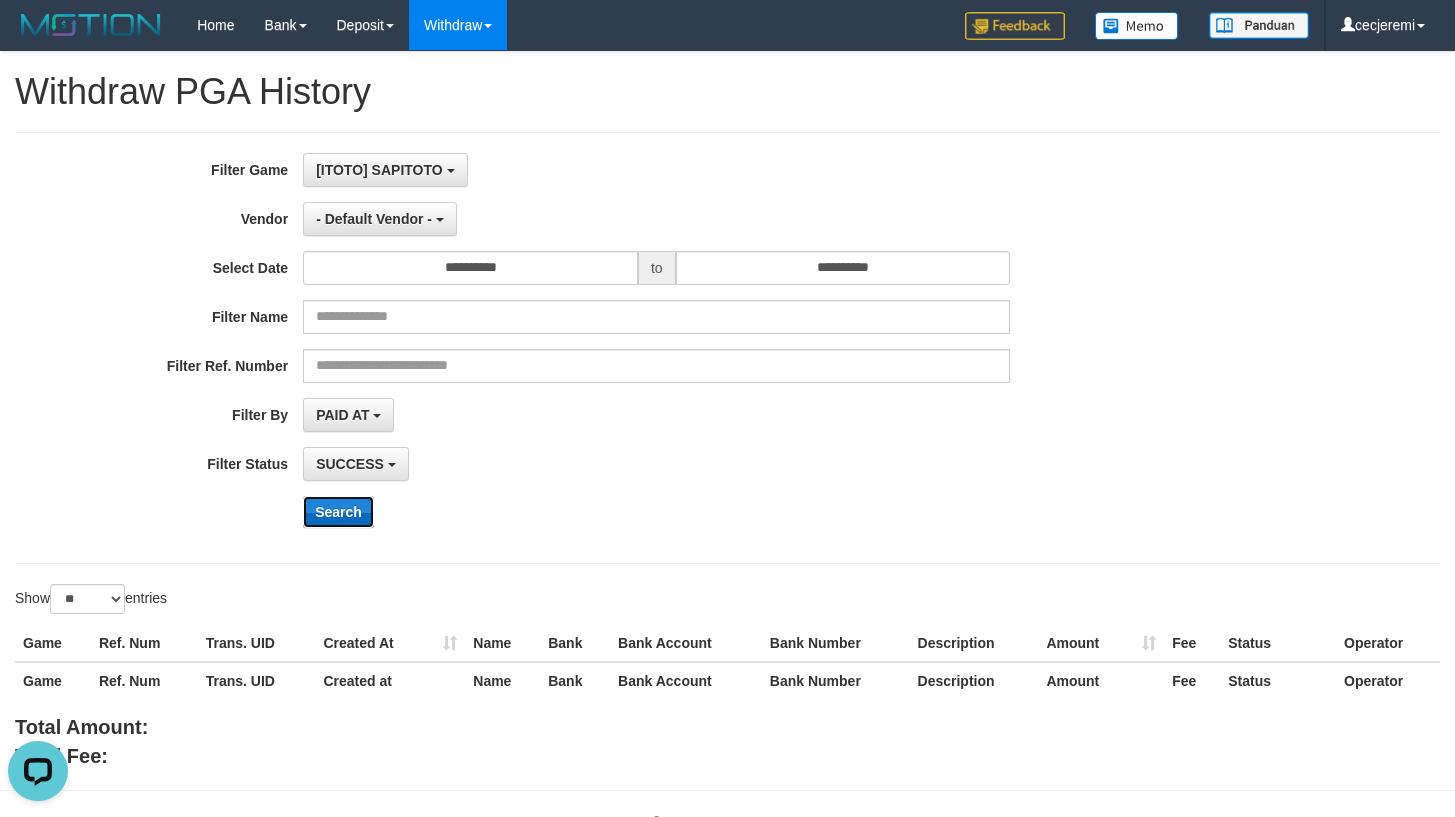 click on "Search" at bounding box center (338, 512) 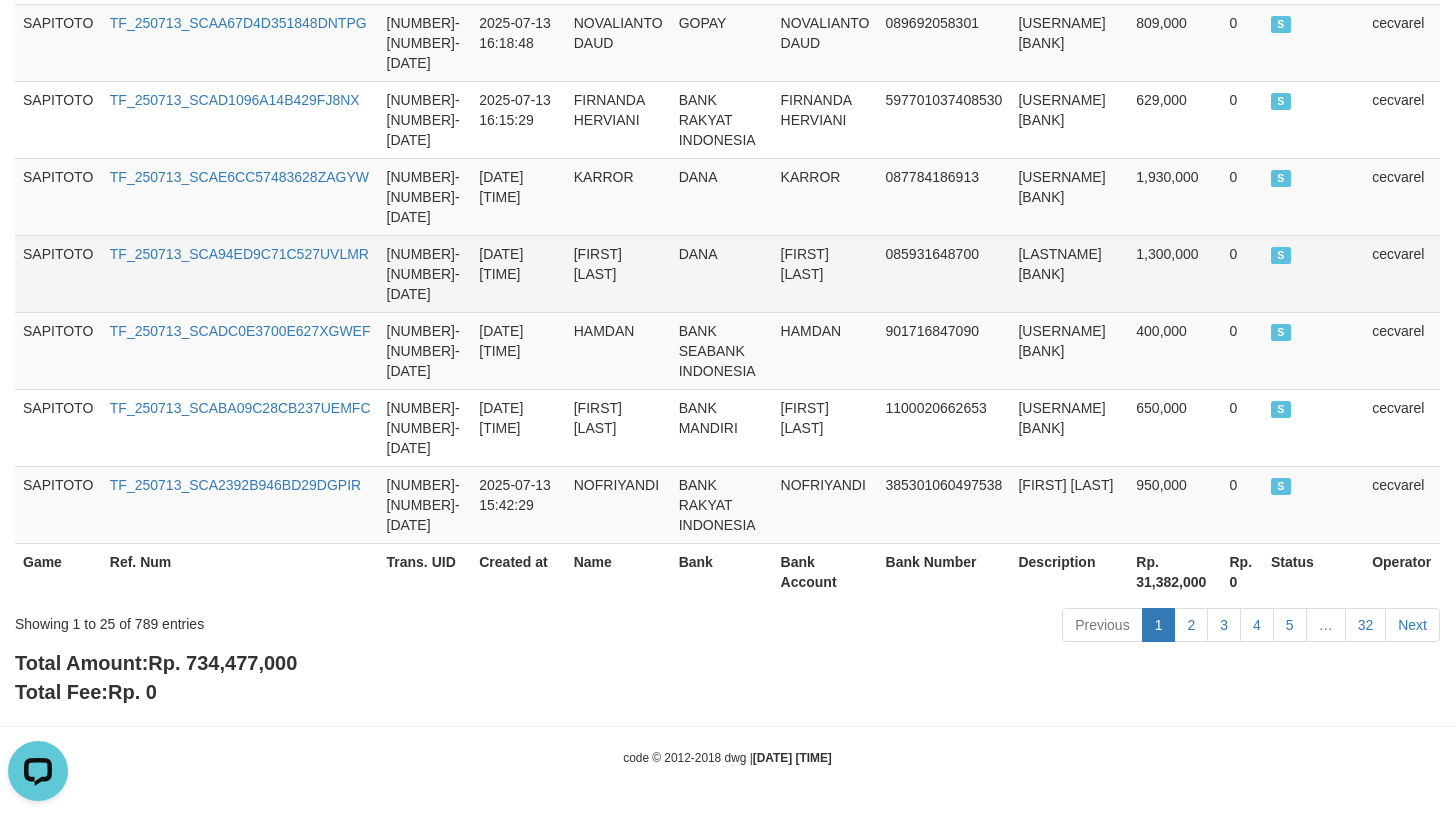 scroll, scrollTop: 2080, scrollLeft: 0, axis: vertical 